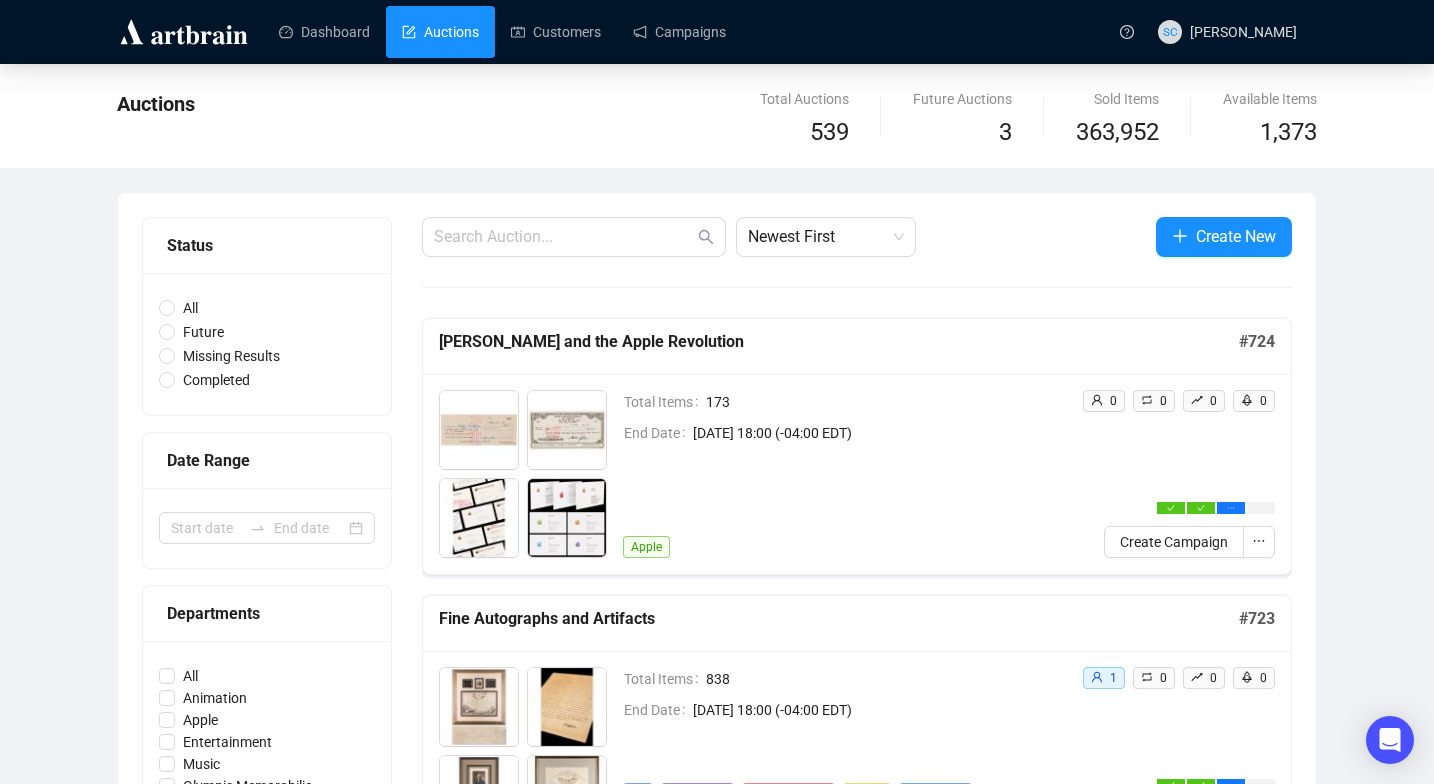 scroll, scrollTop: 0, scrollLeft: 0, axis: both 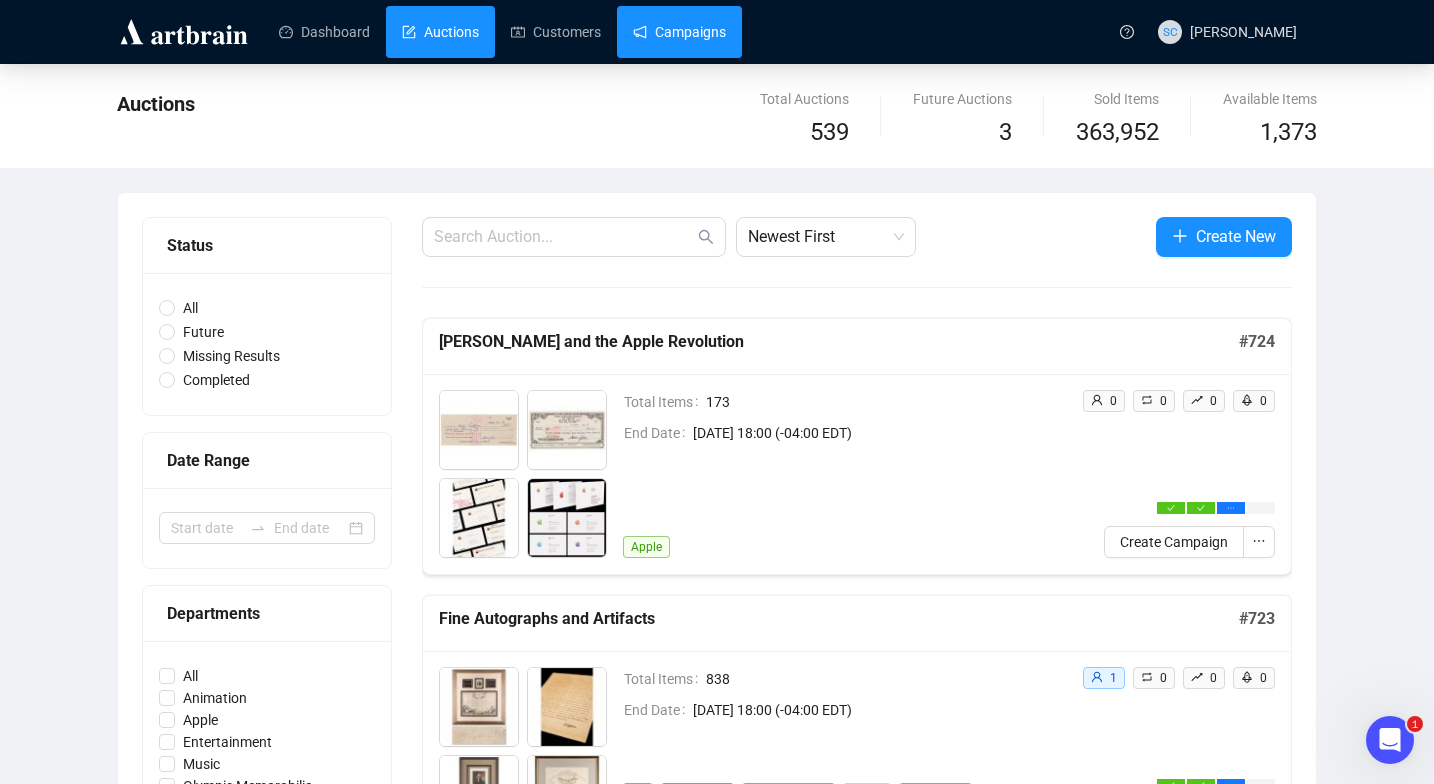 click on "Campaigns" at bounding box center [679, 32] 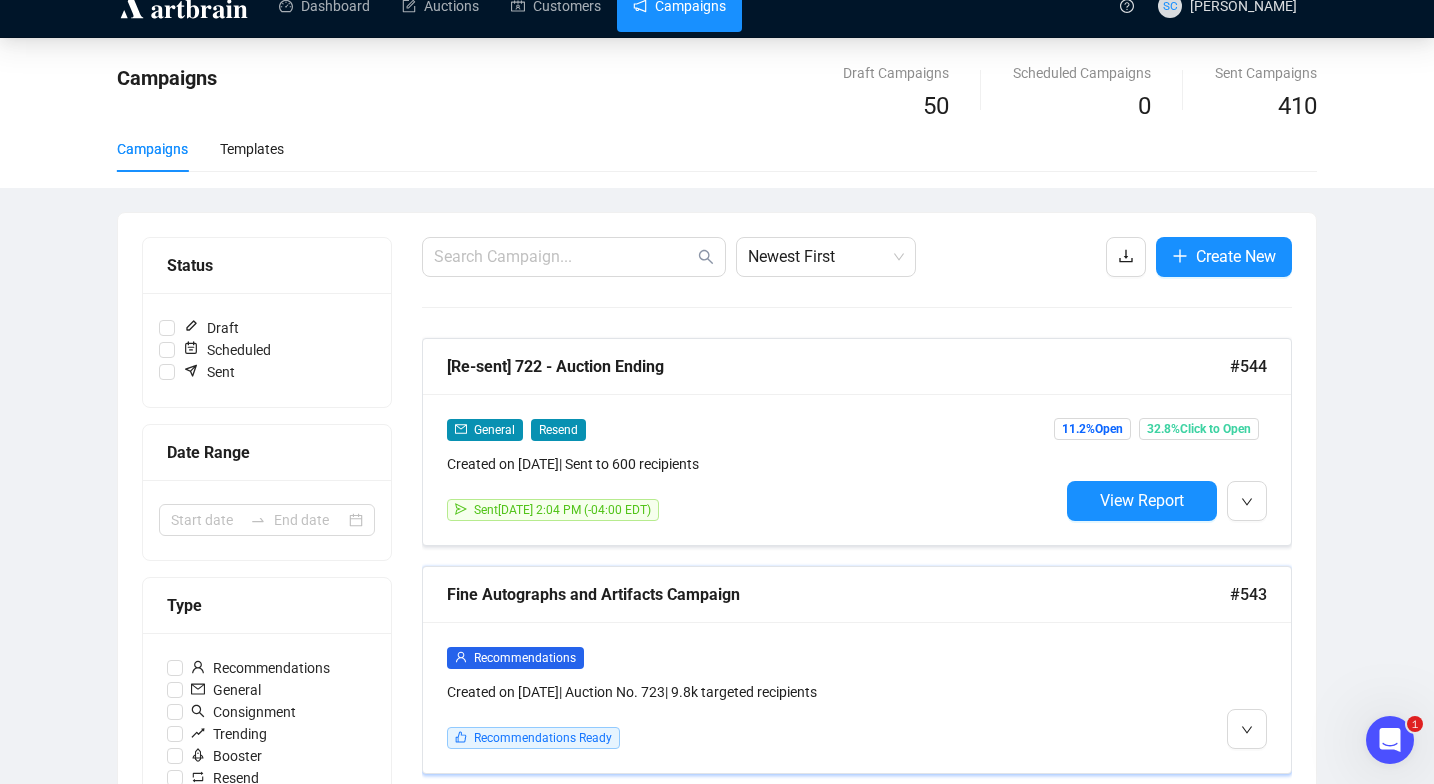 scroll, scrollTop: 147, scrollLeft: 0, axis: vertical 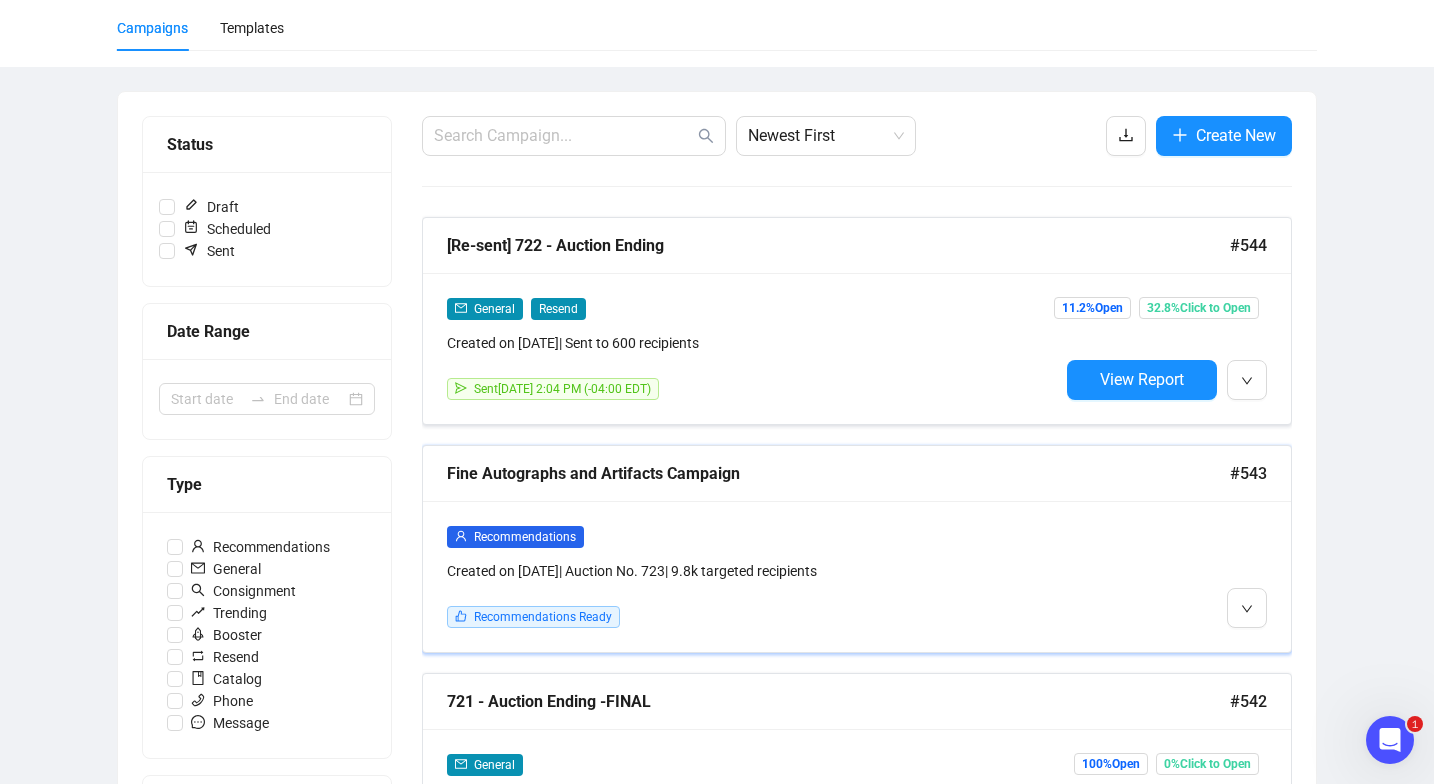 click on "Recommendations" at bounding box center [753, 536] 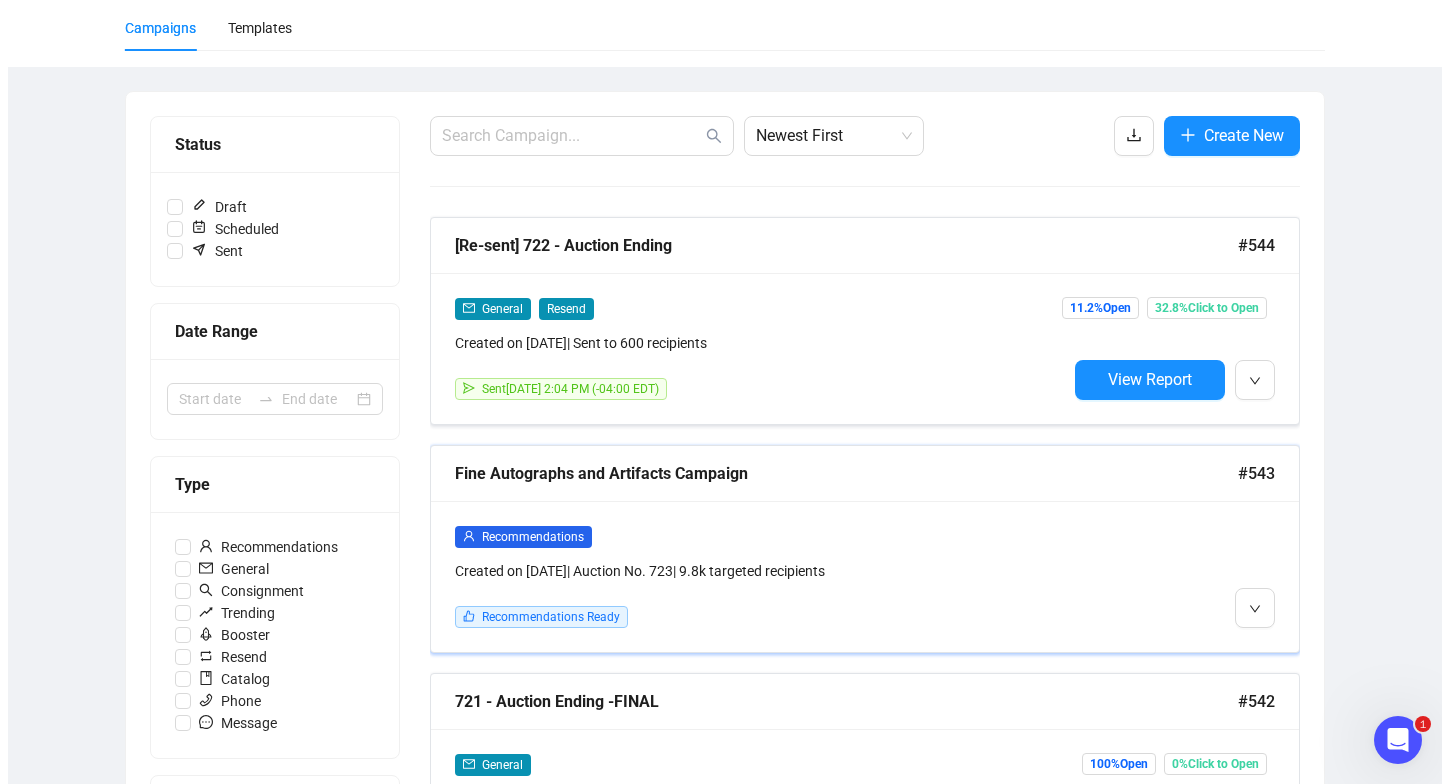 scroll, scrollTop: 0, scrollLeft: 0, axis: both 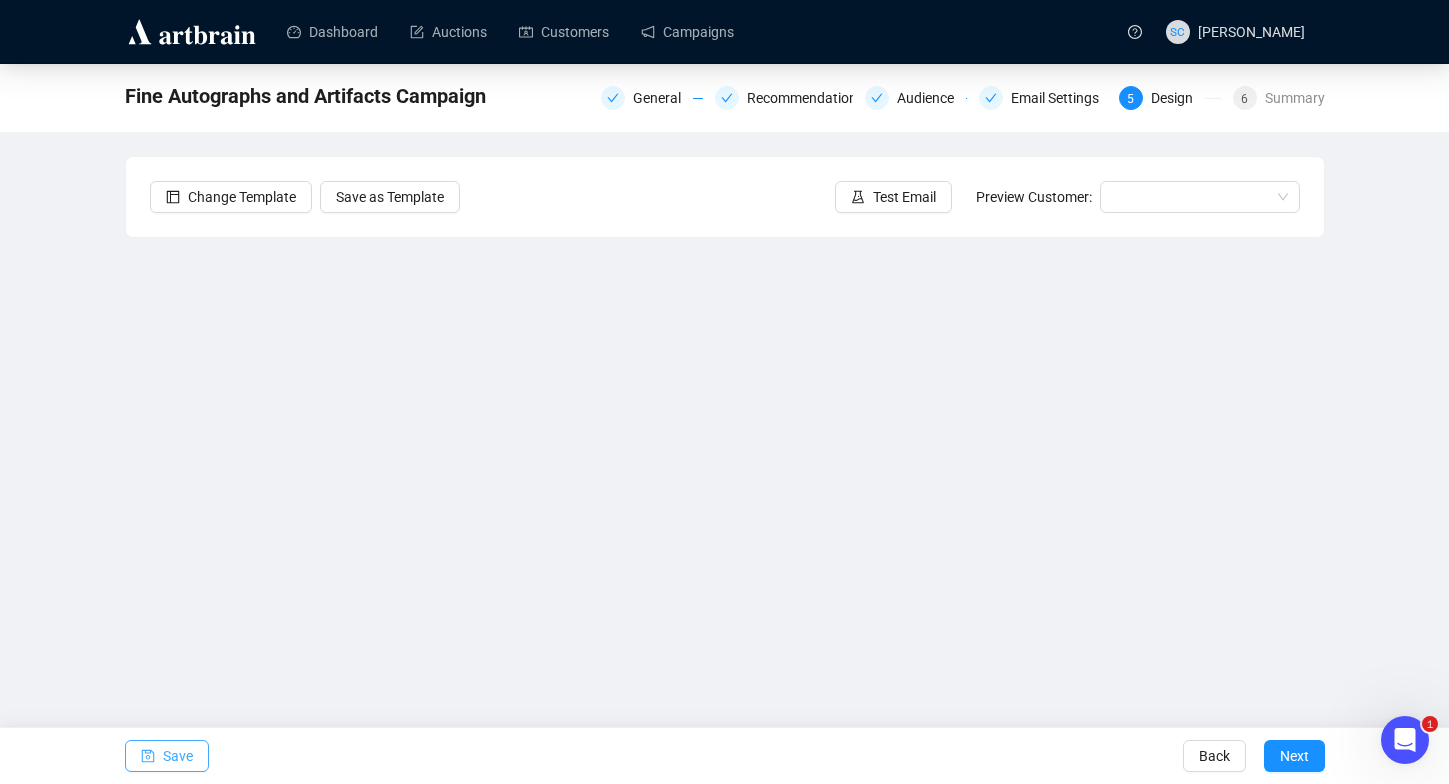 click on "Save" at bounding box center (167, 756) 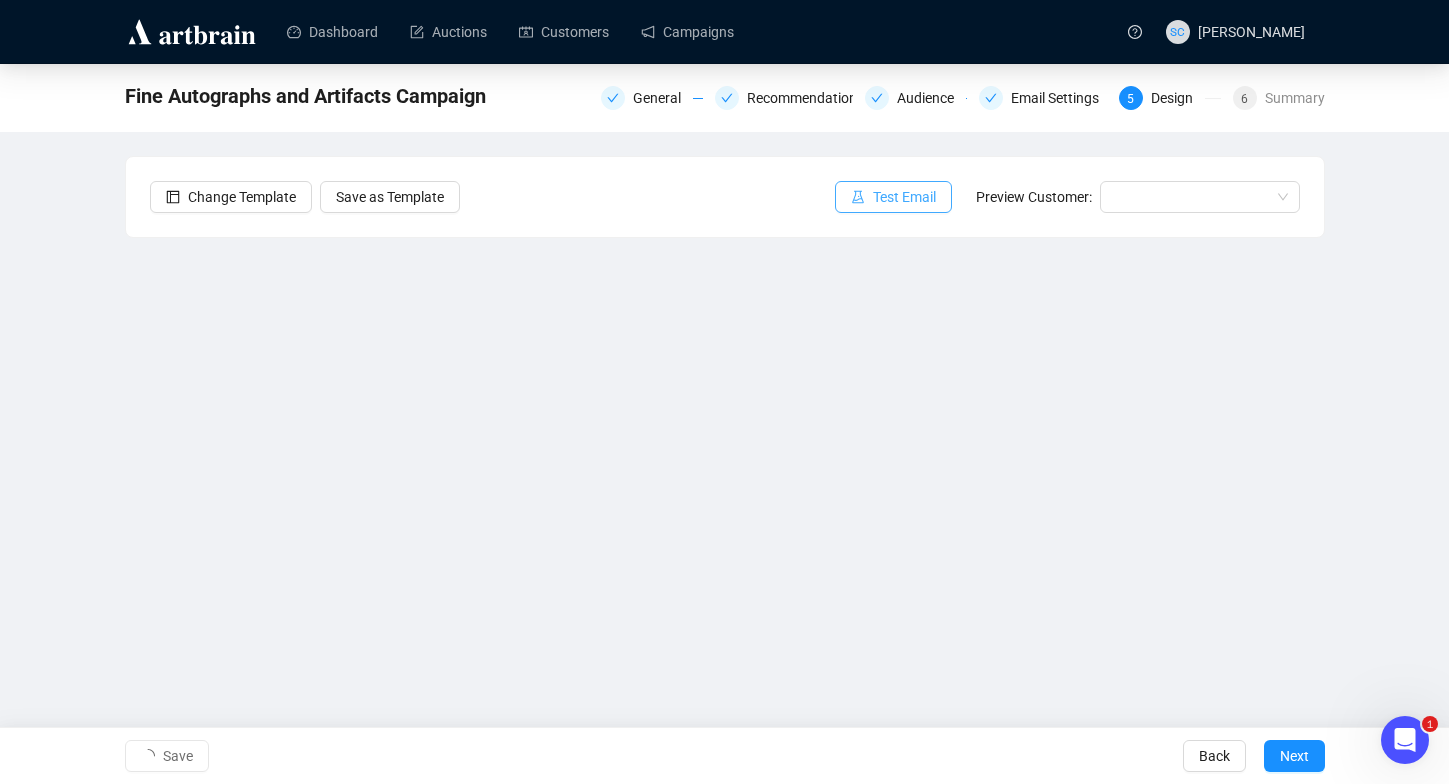 click on "Test Email" at bounding box center (893, 197) 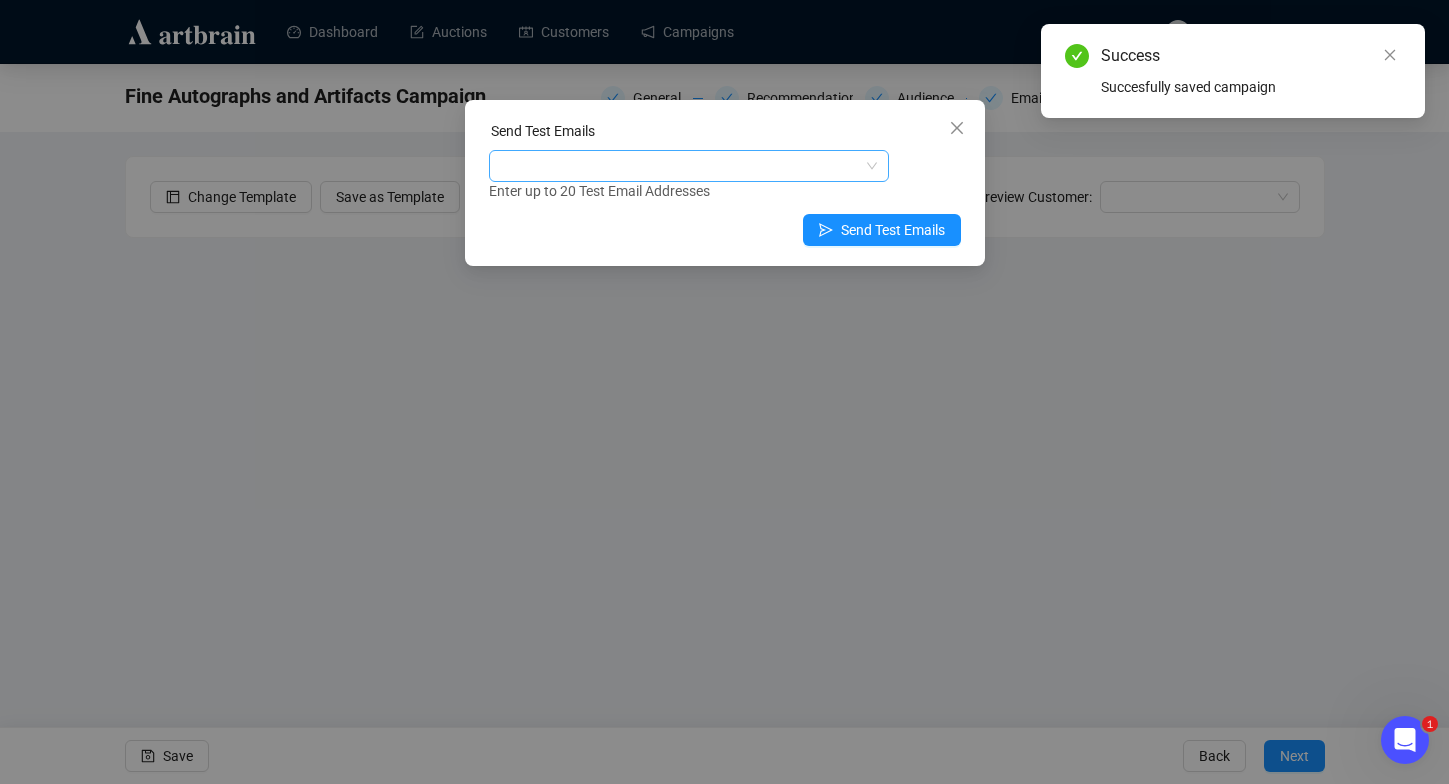 click at bounding box center (678, 166) 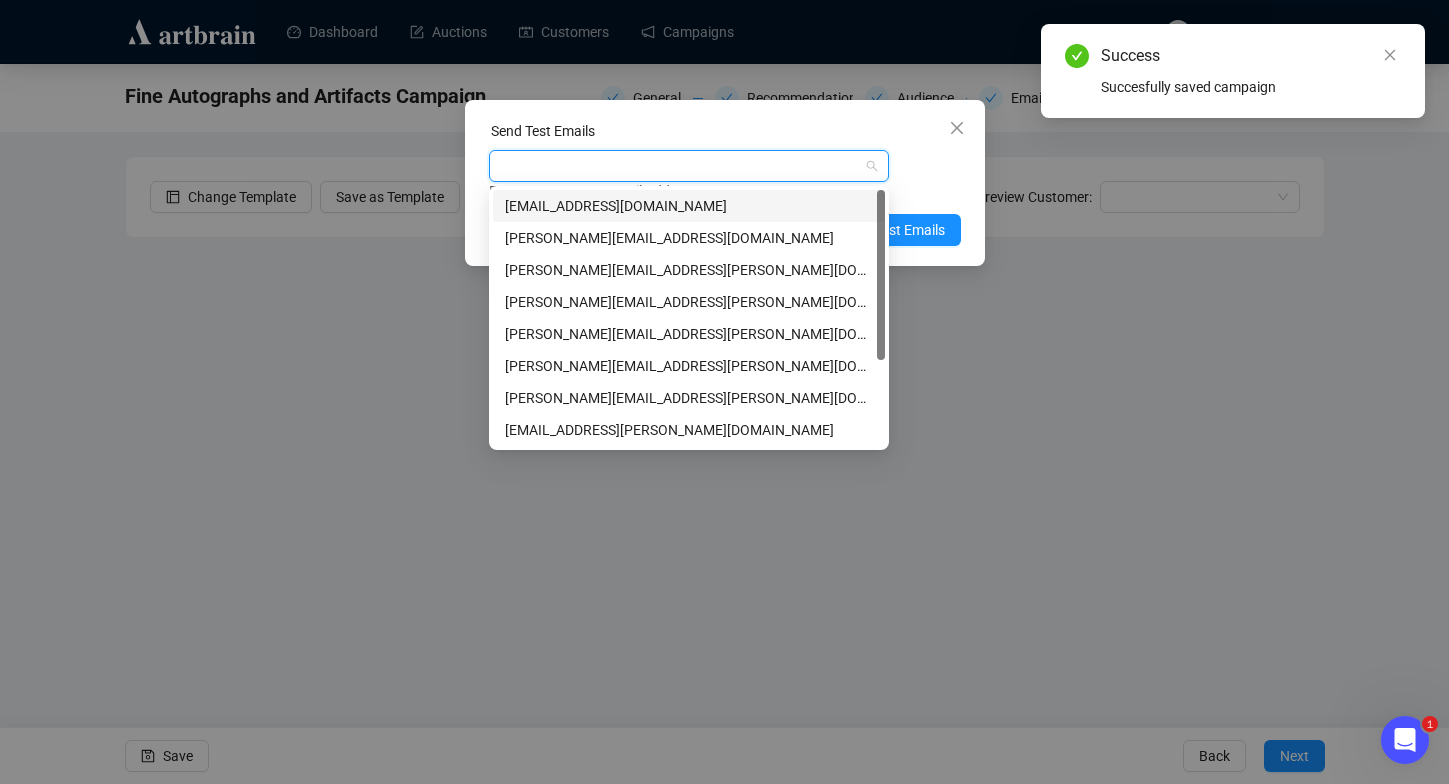 type on "s" 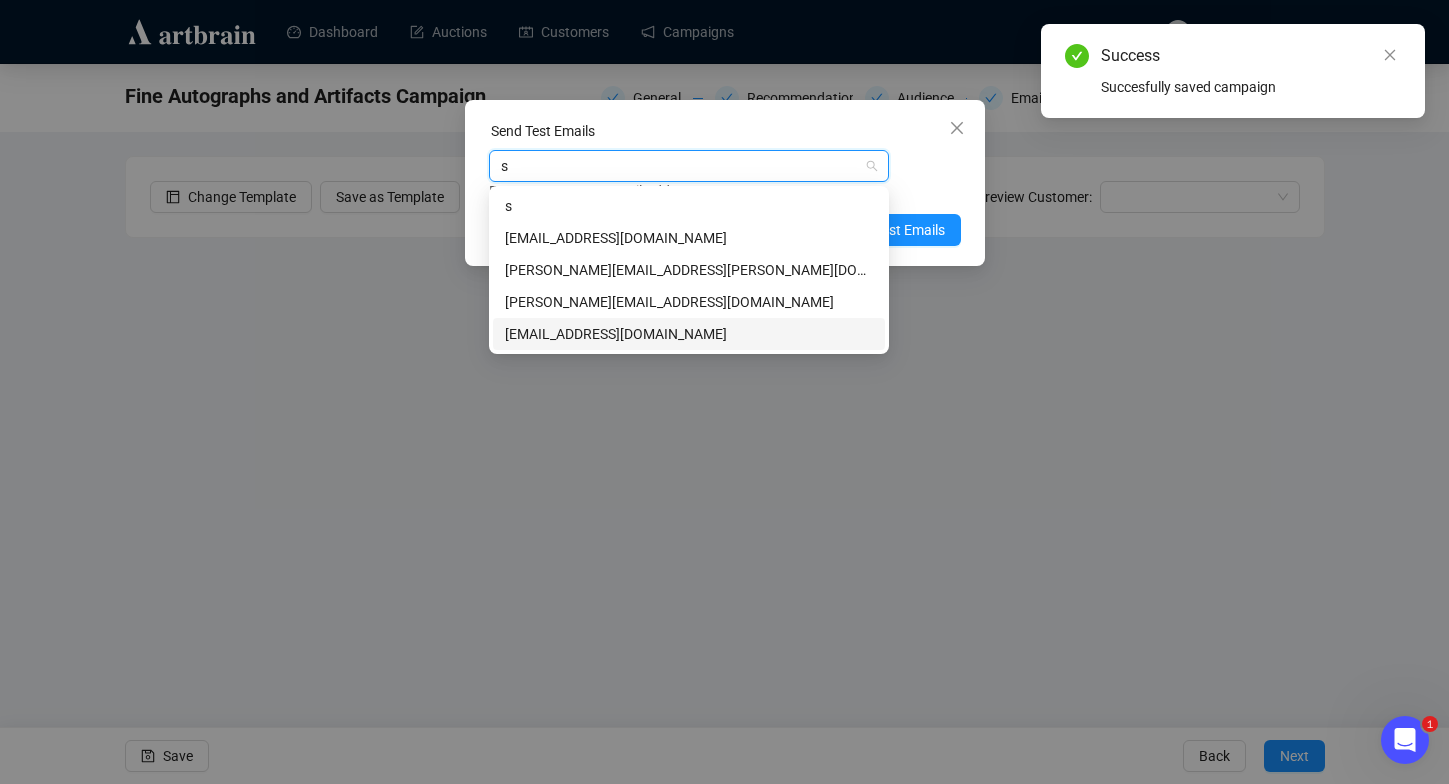 click on "[EMAIL_ADDRESS][DOMAIN_NAME]" at bounding box center [689, 334] 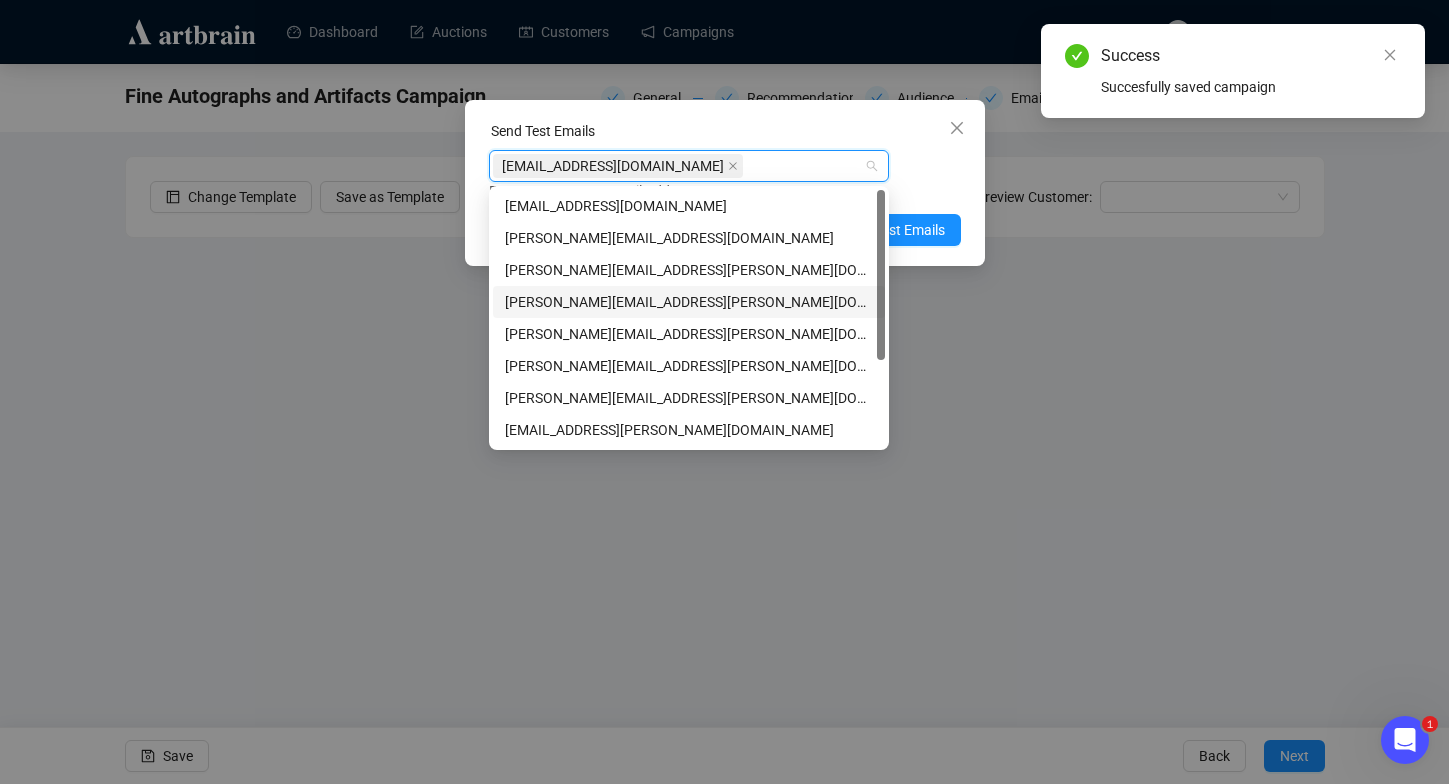 scroll, scrollTop: 26, scrollLeft: 0, axis: vertical 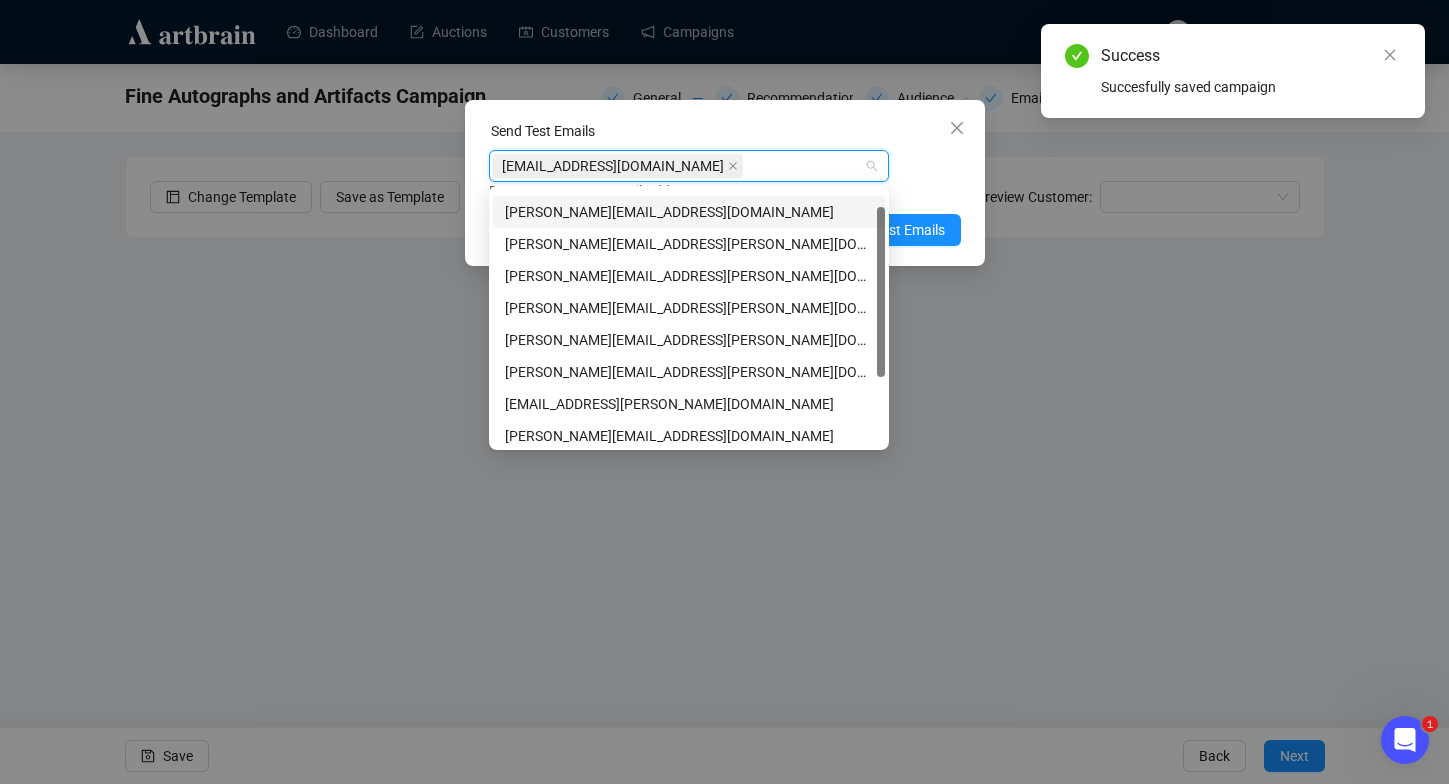 click on "Enter up to 20 Test Email Addresses" at bounding box center (725, 191) 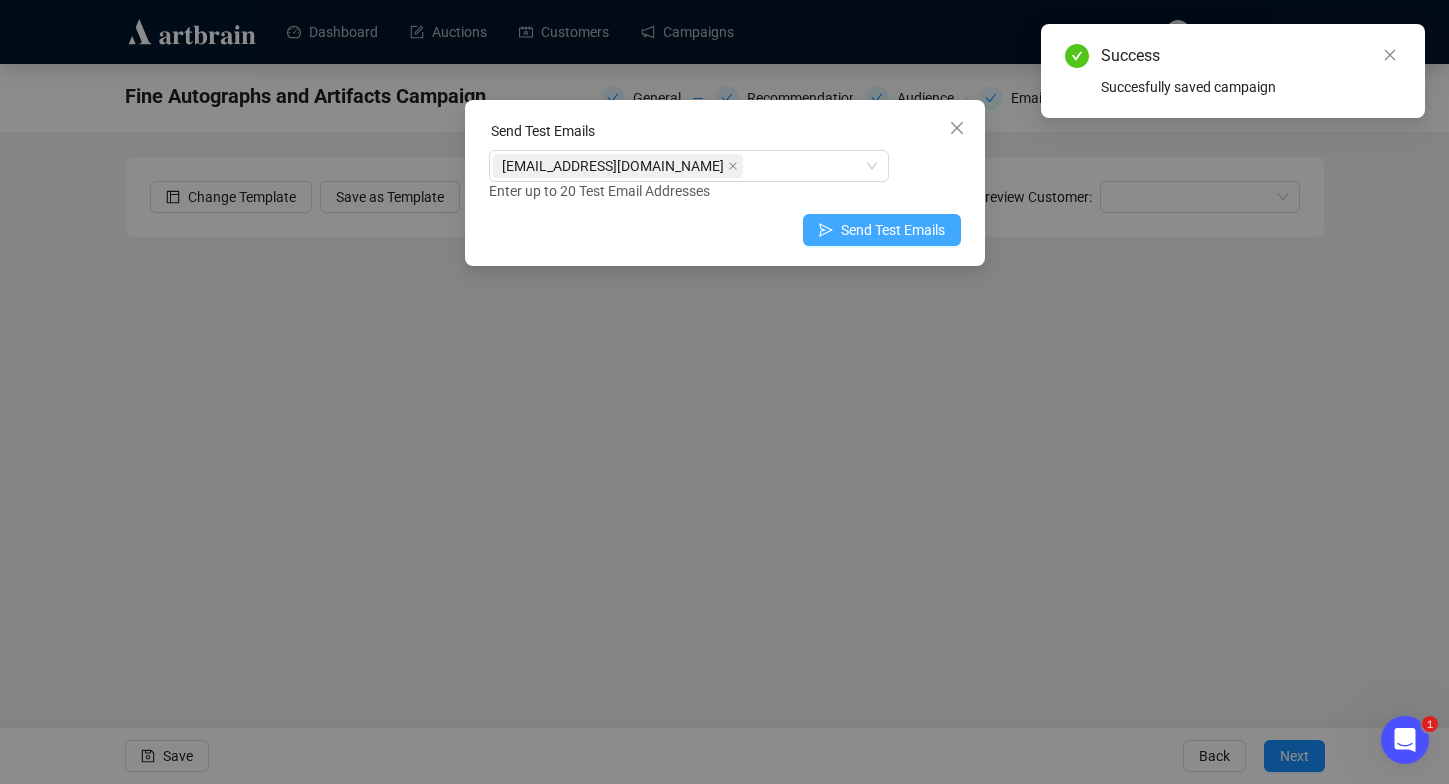 click on "Send Test Emails" at bounding box center (893, 230) 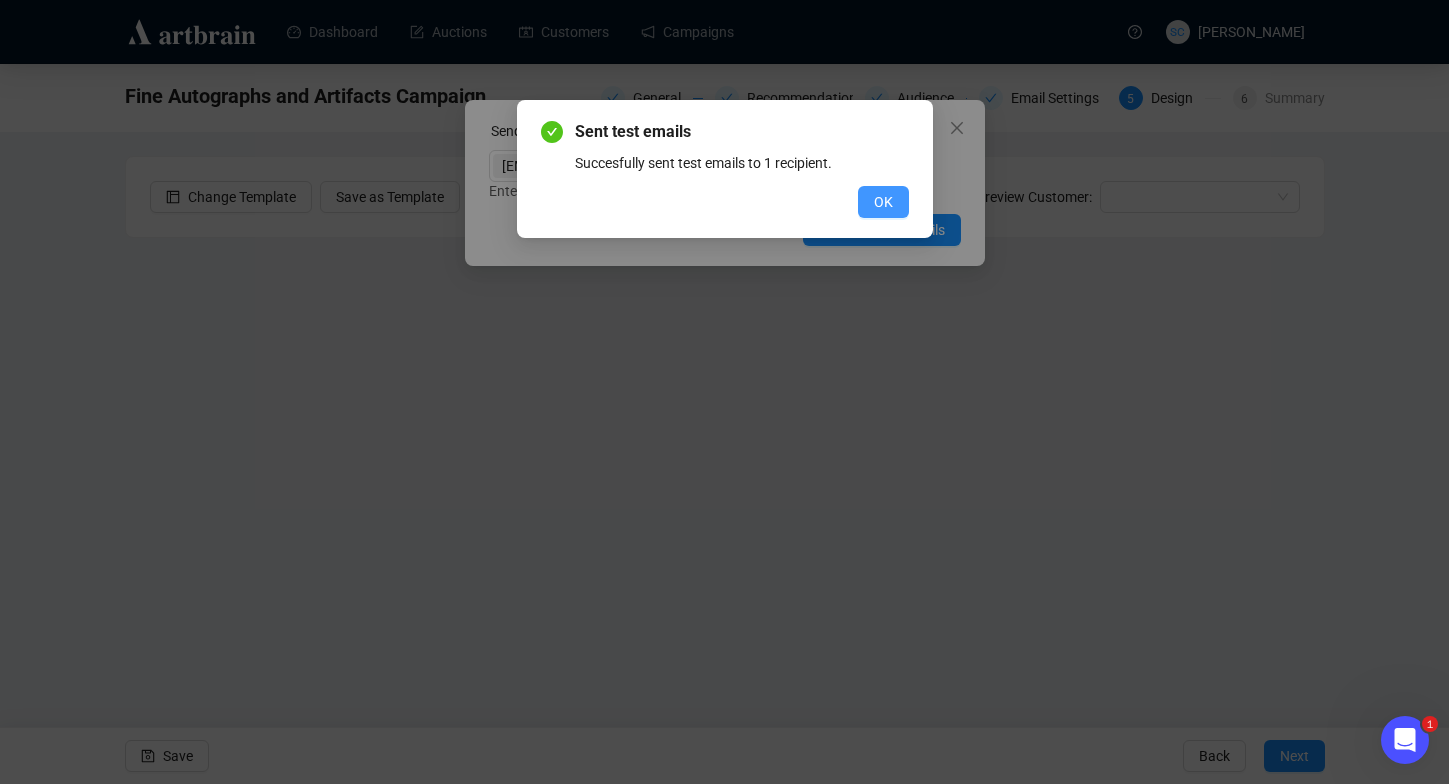 click on "OK" at bounding box center (883, 202) 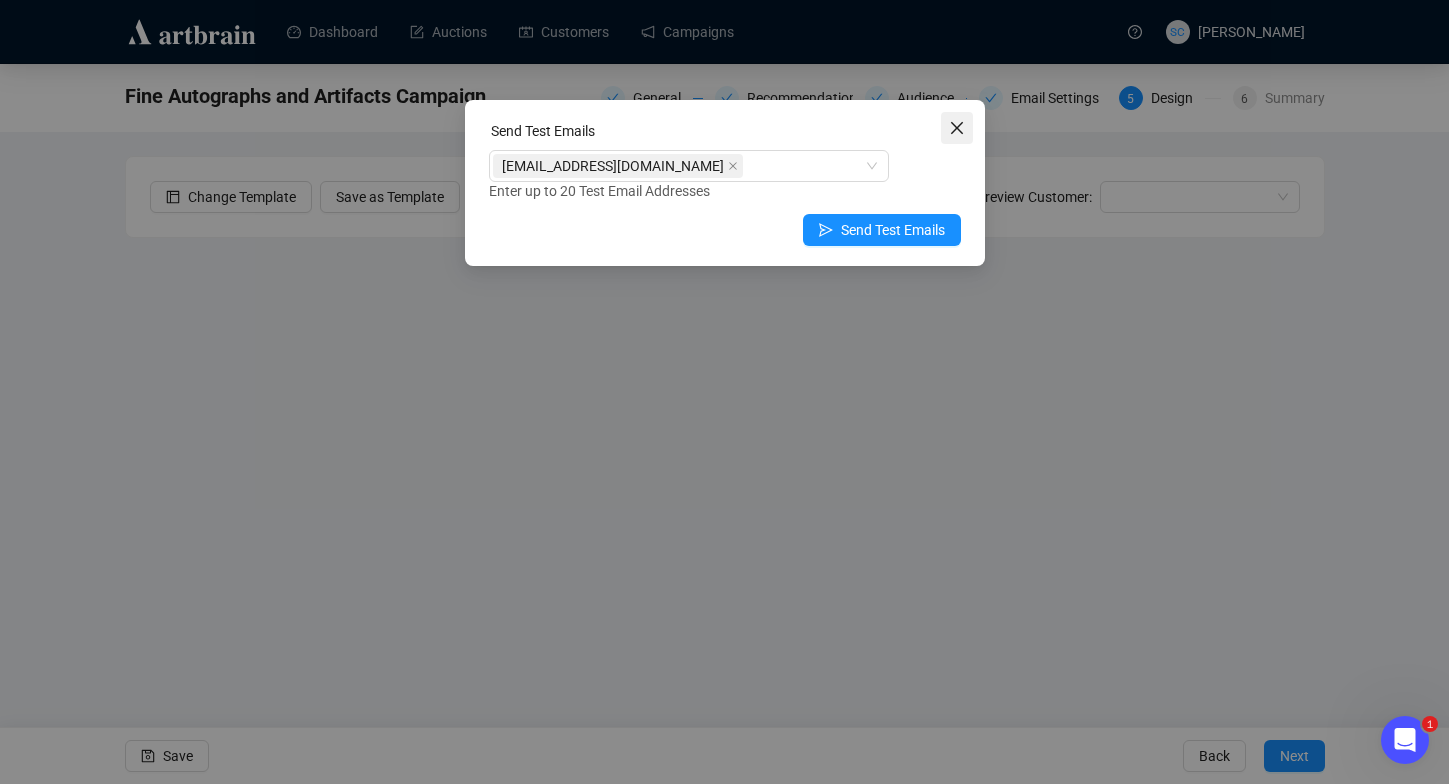 click at bounding box center [957, 128] 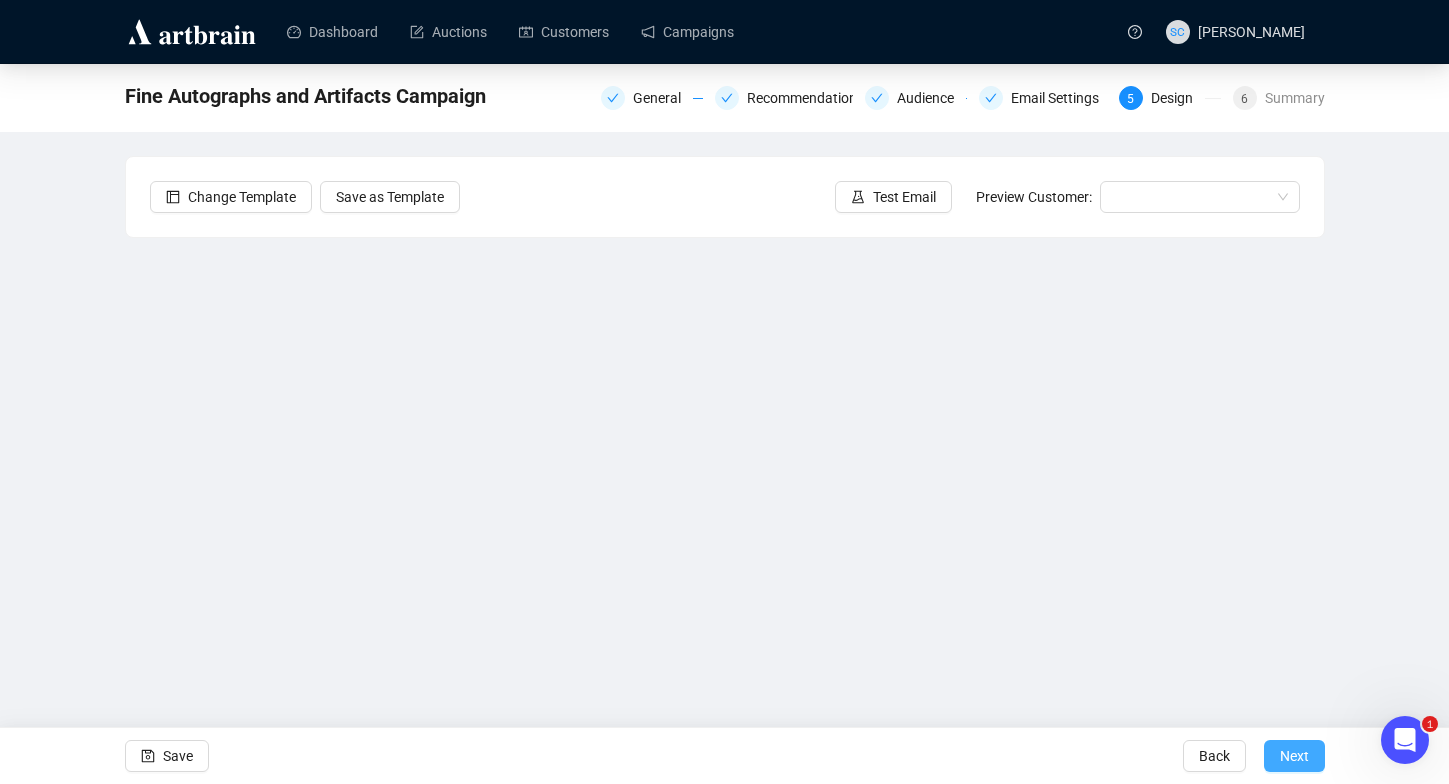 click on "Next" at bounding box center [1294, 756] 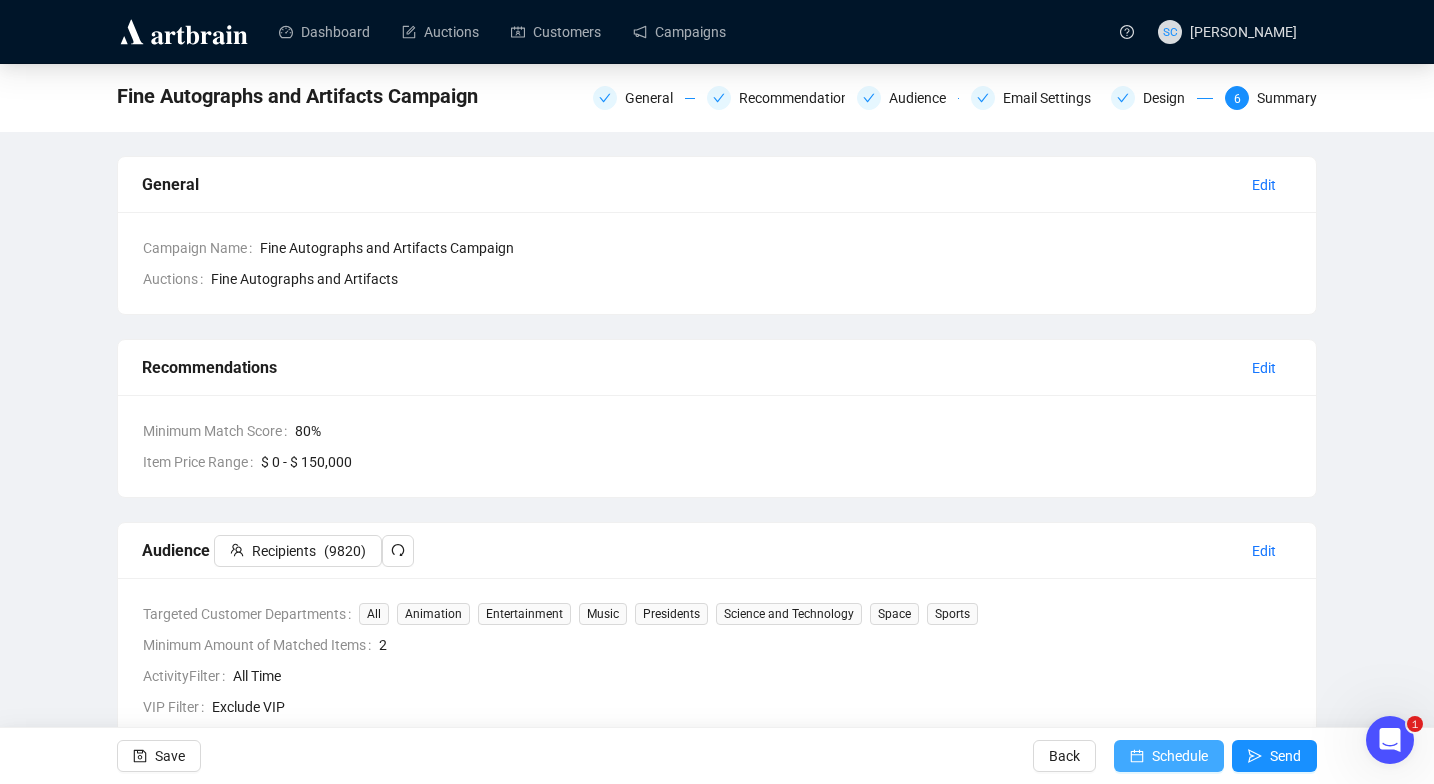 click on "Schedule" at bounding box center [1180, 756] 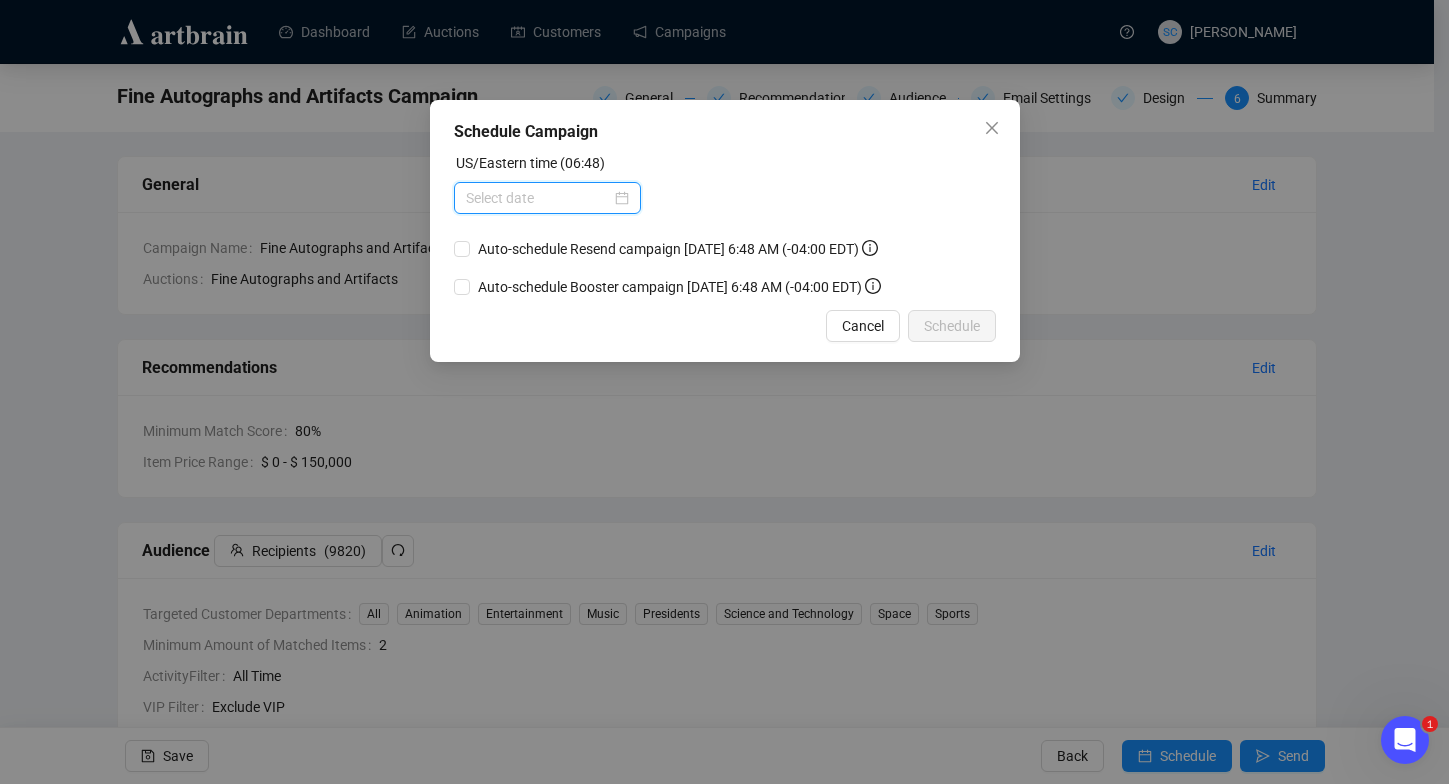click at bounding box center (538, 198) 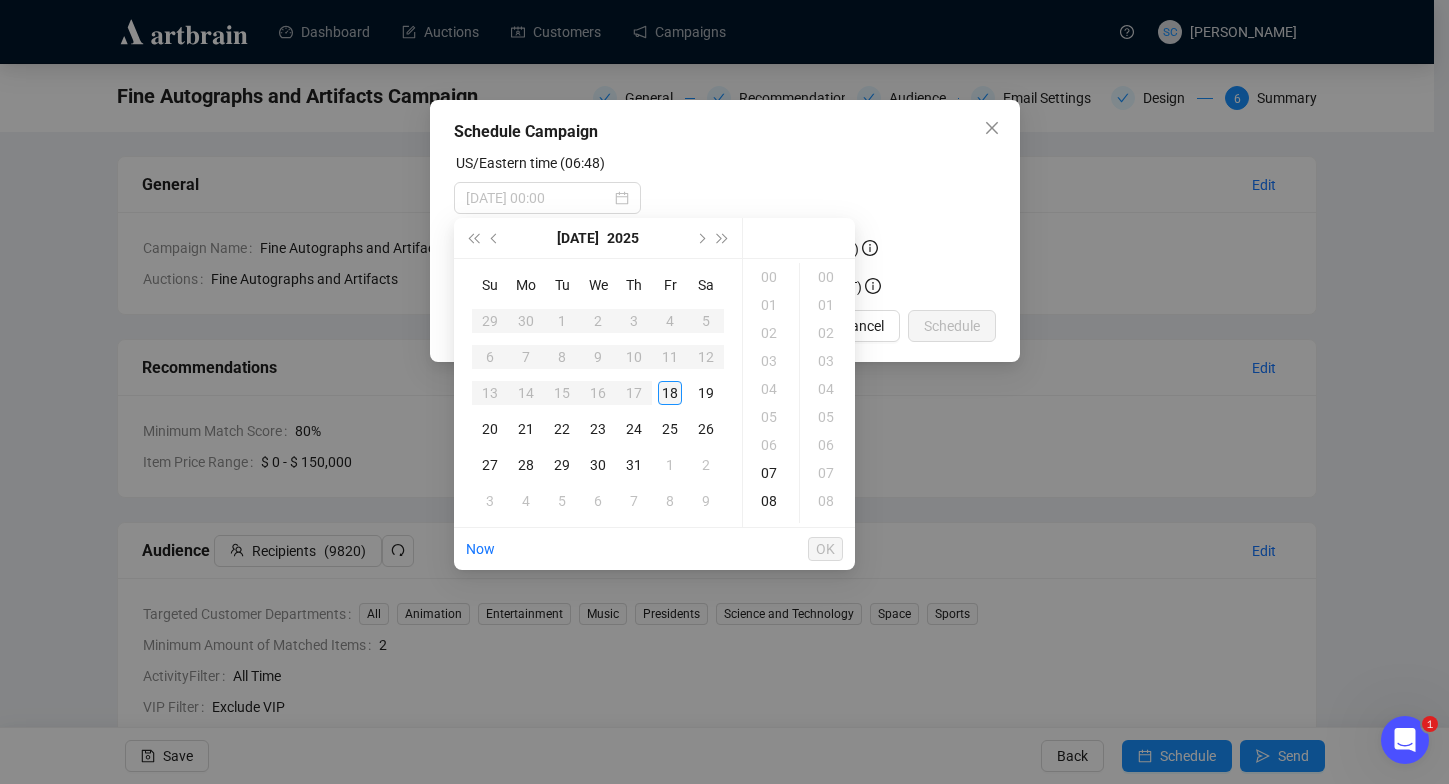 click on "18" at bounding box center (670, 393) 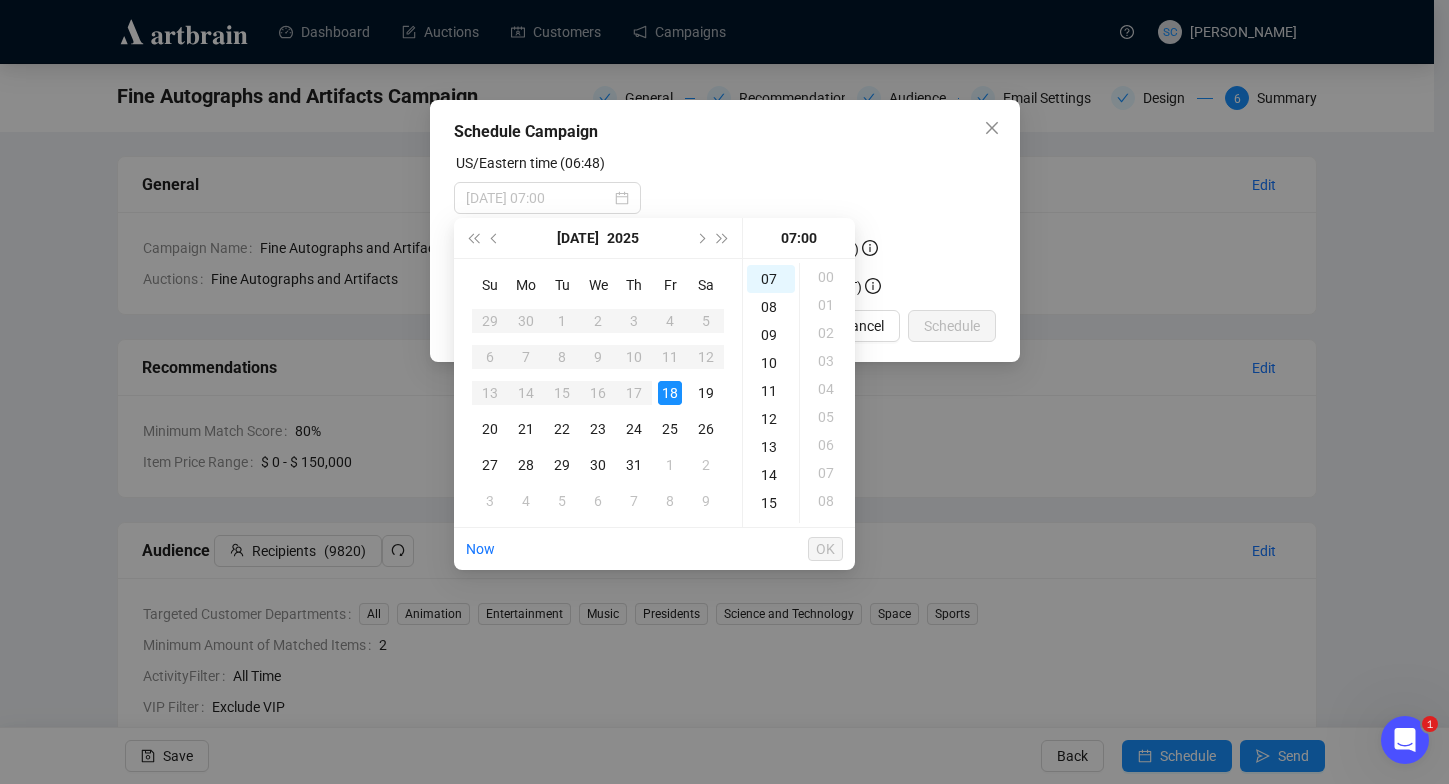 scroll, scrollTop: 196, scrollLeft: 0, axis: vertical 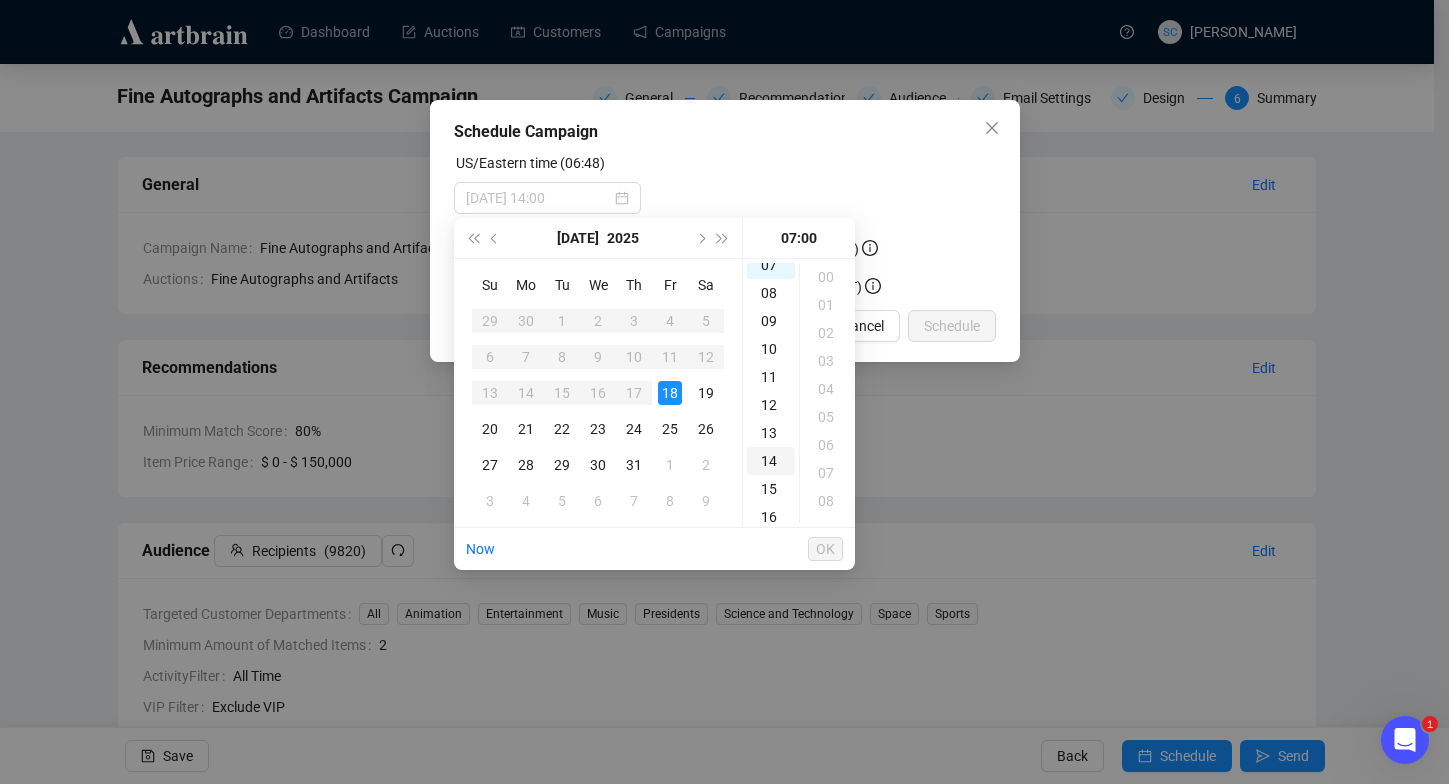 click on "14" at bounding box center (771, 461) 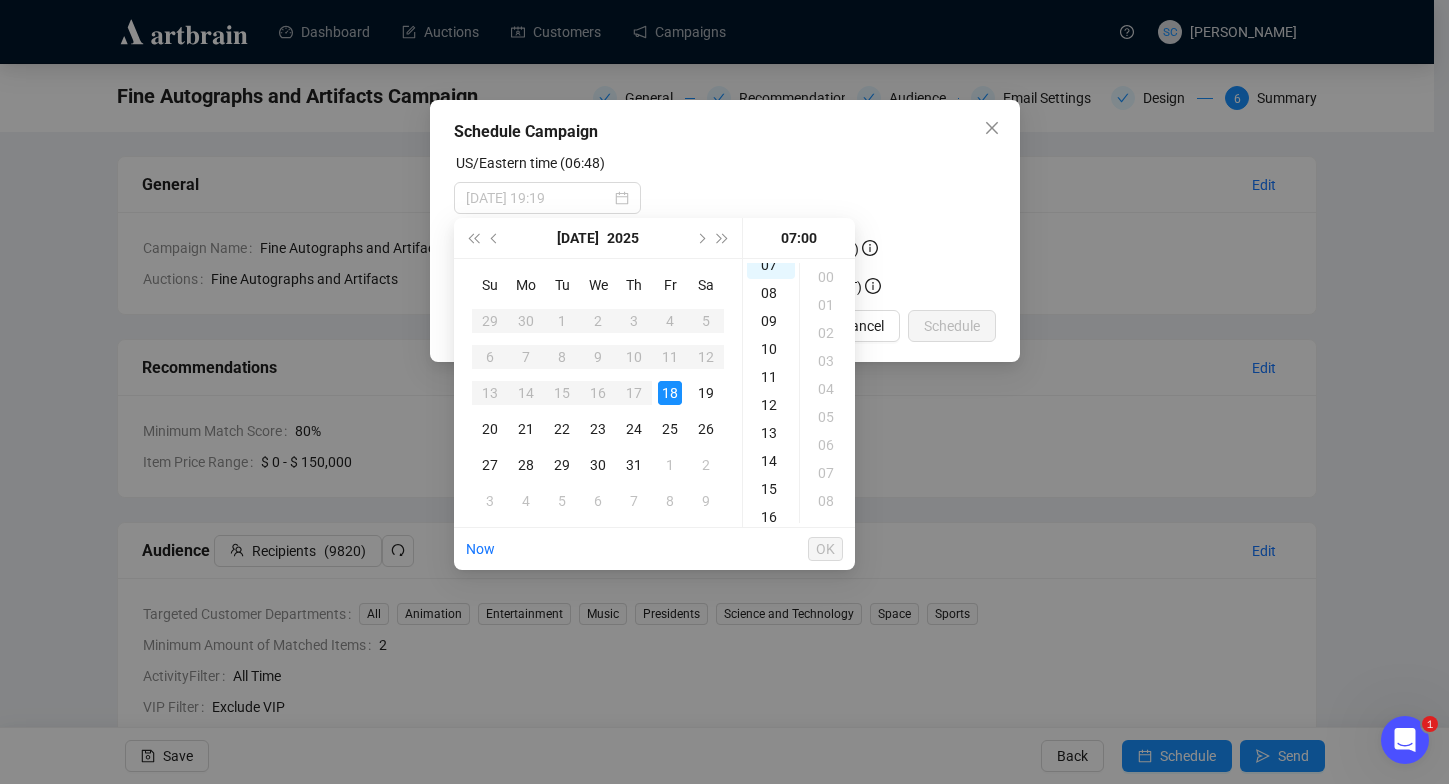 scroll, scrollTop: 367, scrollLeft: 0, axis: vertical 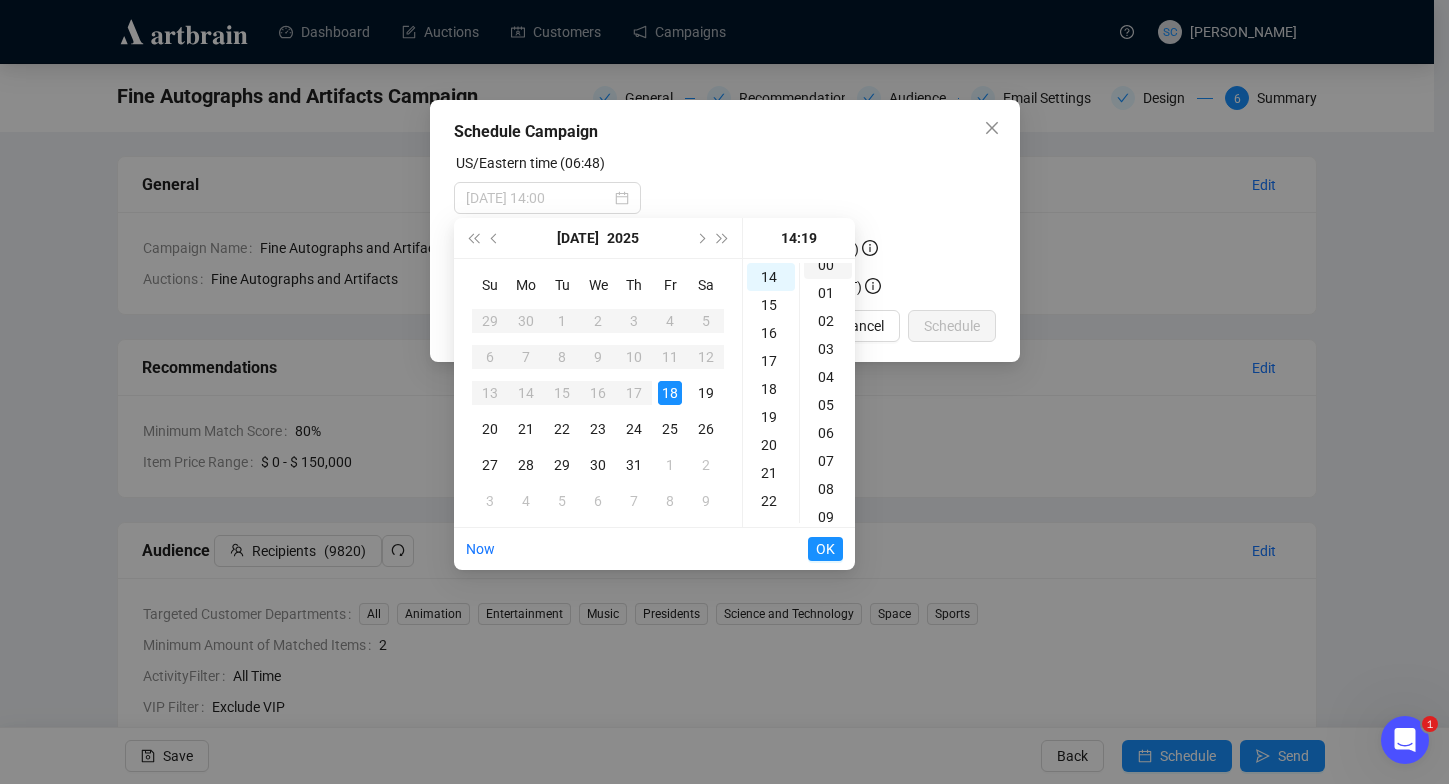 click on "00" at bounding box center [828, 265] 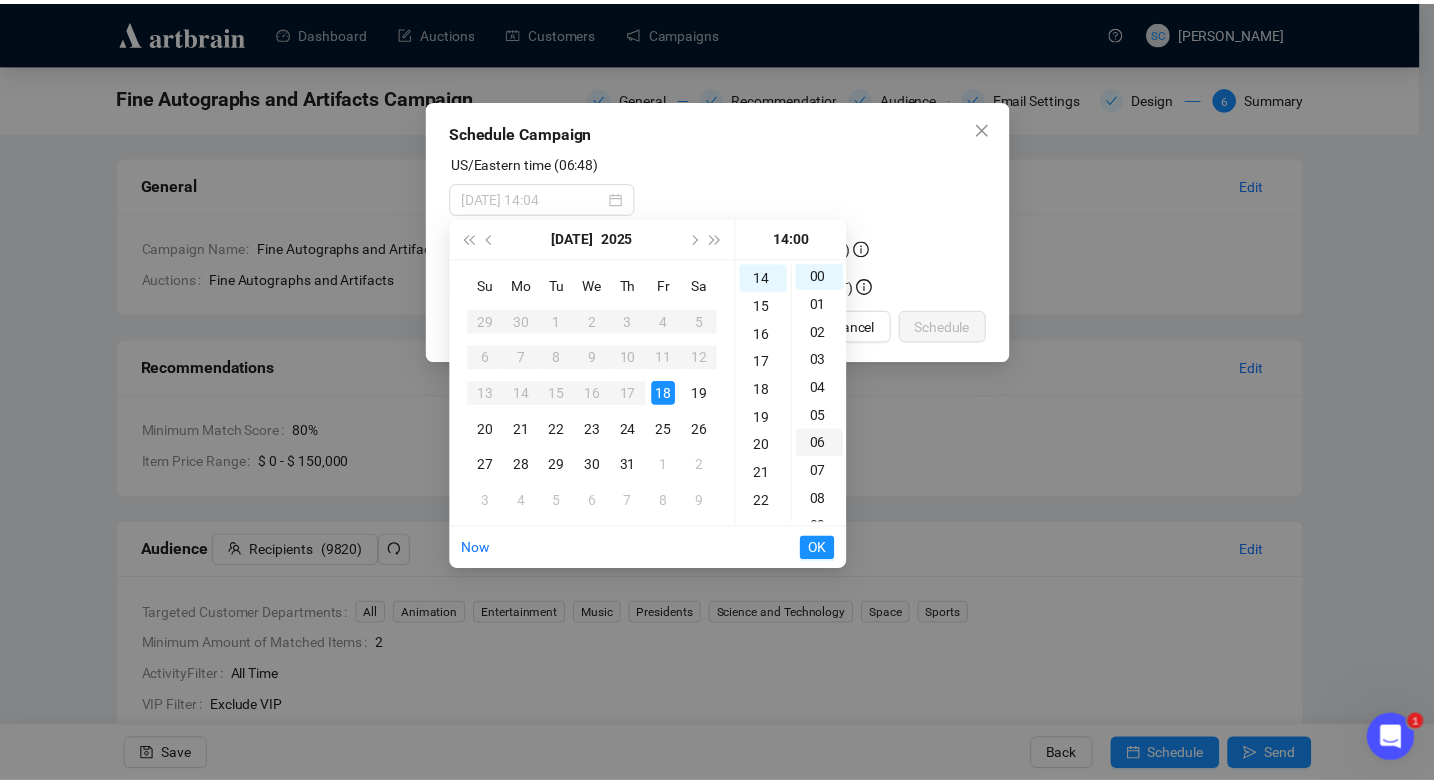scroll, scrollTop: 0, scrollLeft: 0, axis: both 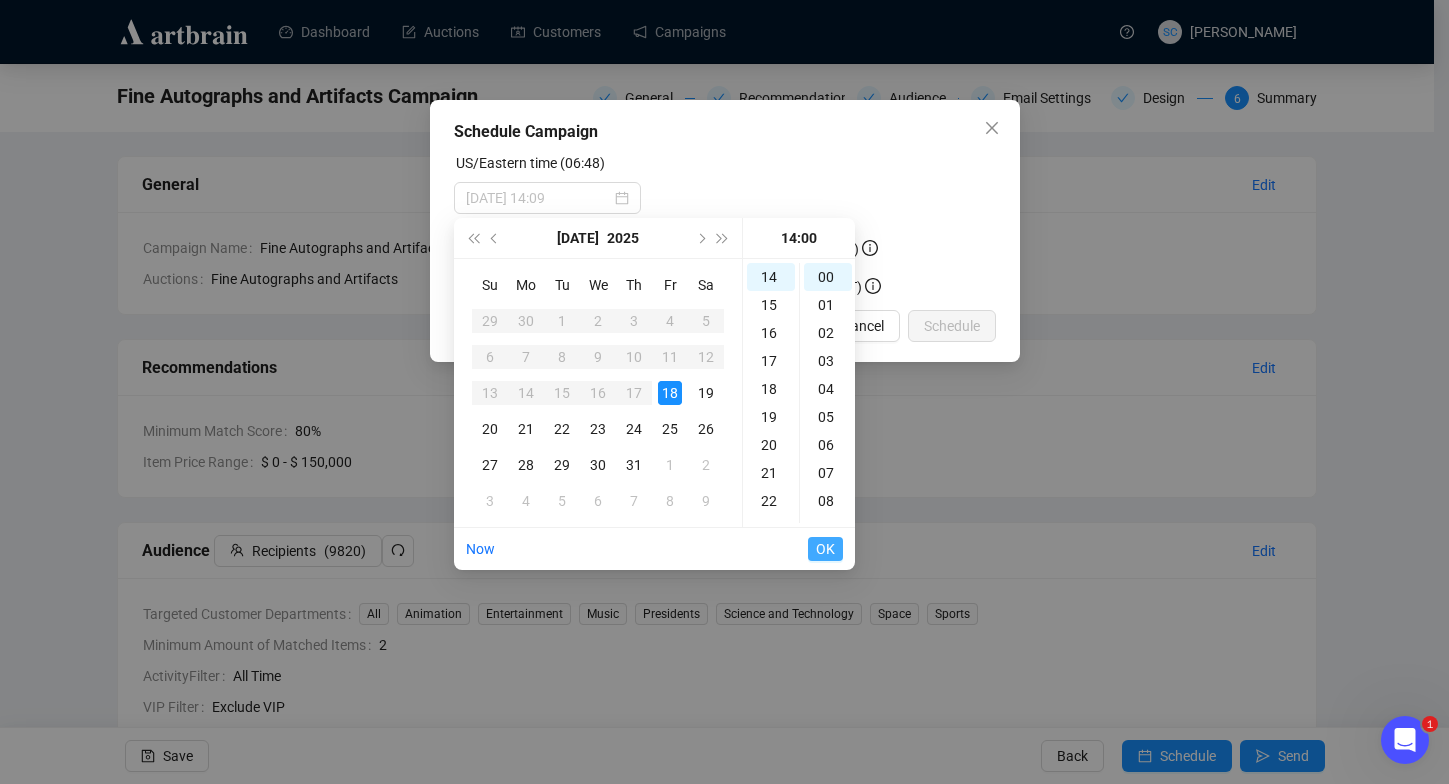 type on "[DATE] 14:00" 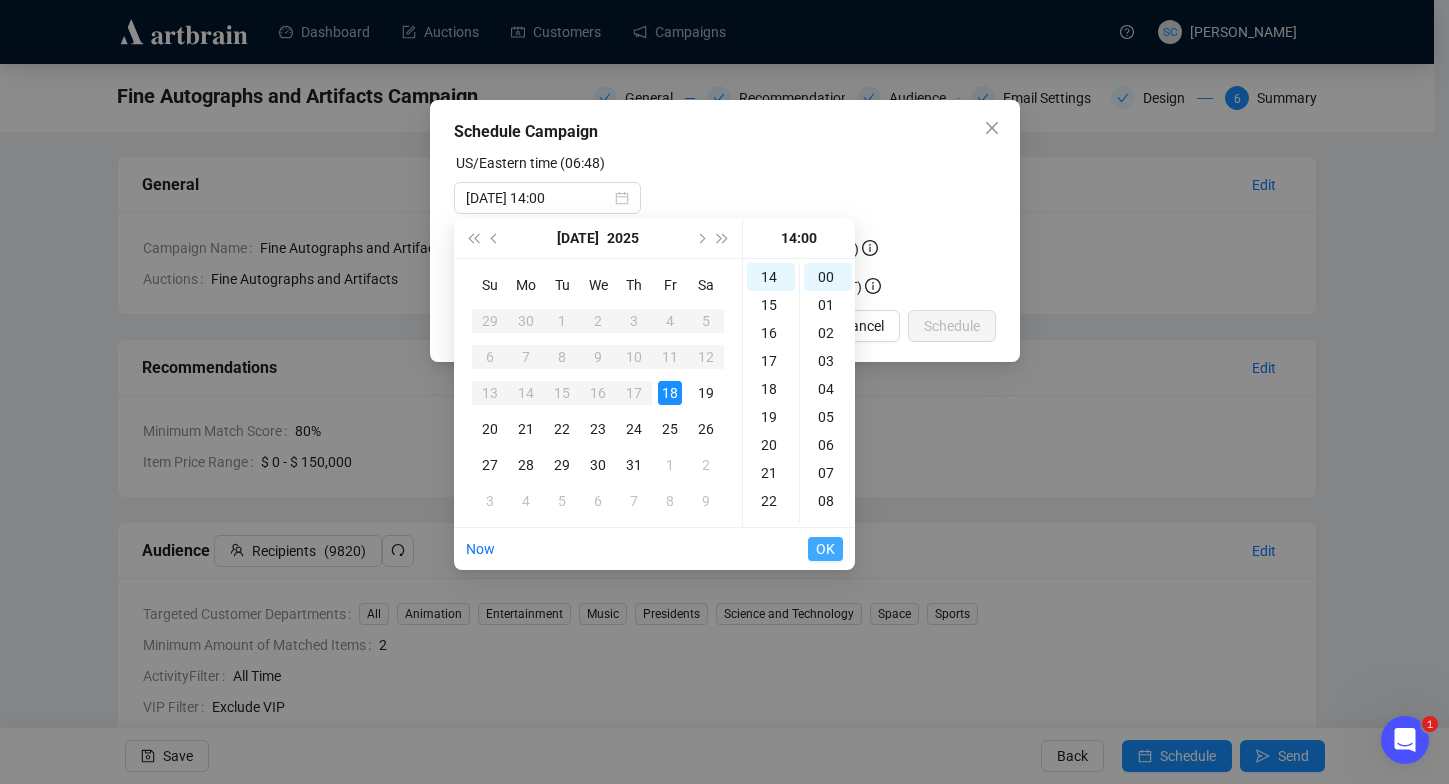 click on "OK" at bounding box center [825, 549] 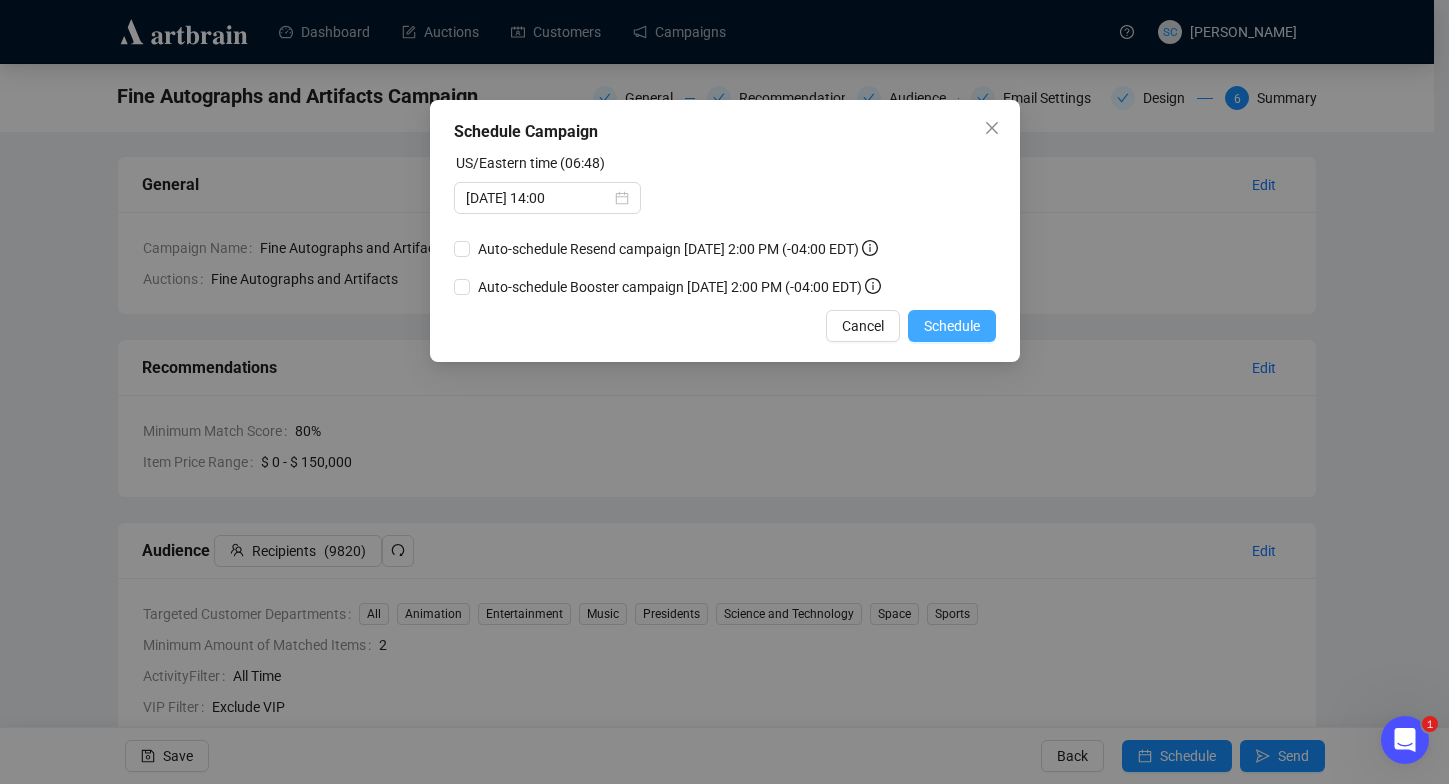 click on "Schedule" at bounding box center [952, 326] 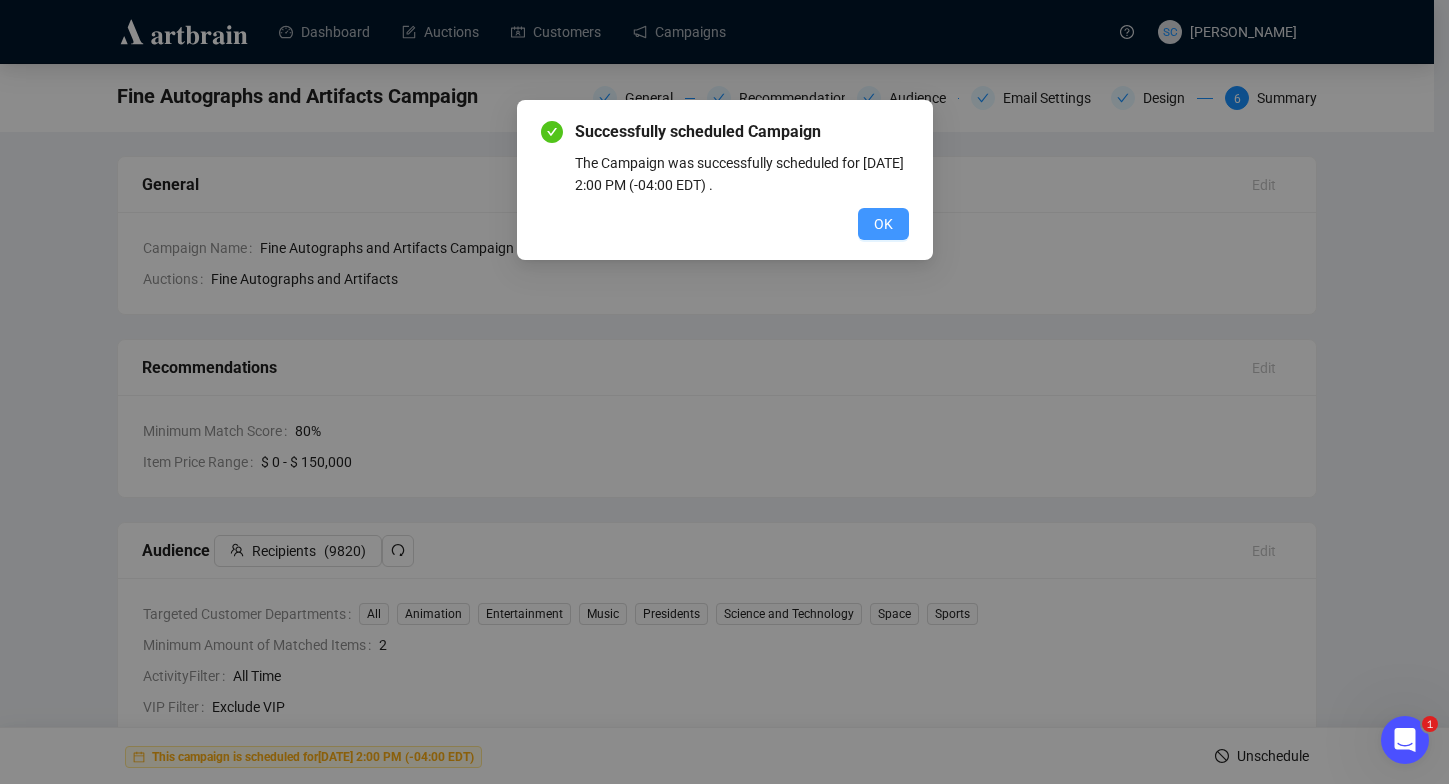 click on "OK" at bounding box center (883, 224) 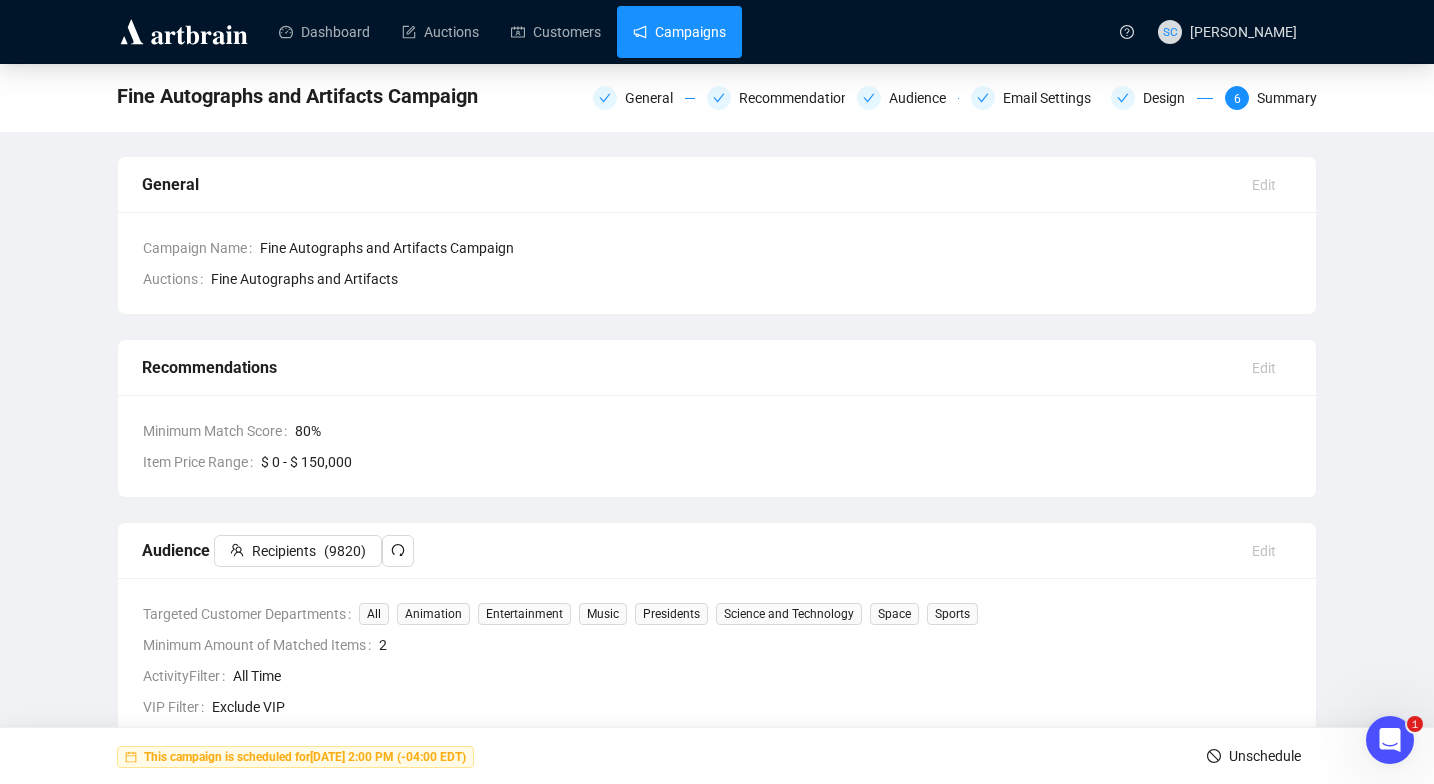 click on "Campaigns" at bounding box center [679, 32] 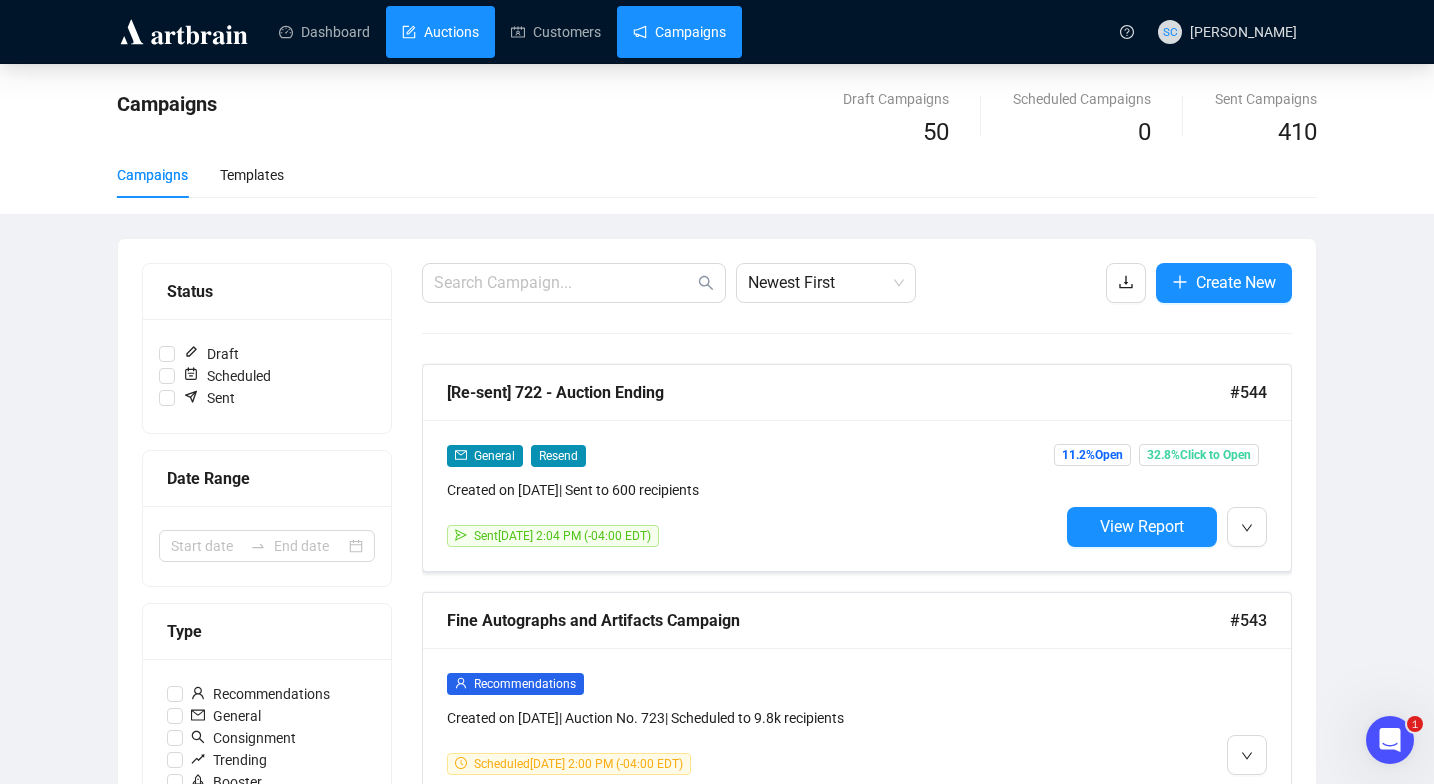 click on "Auctions" at bounding box center [440, 32] 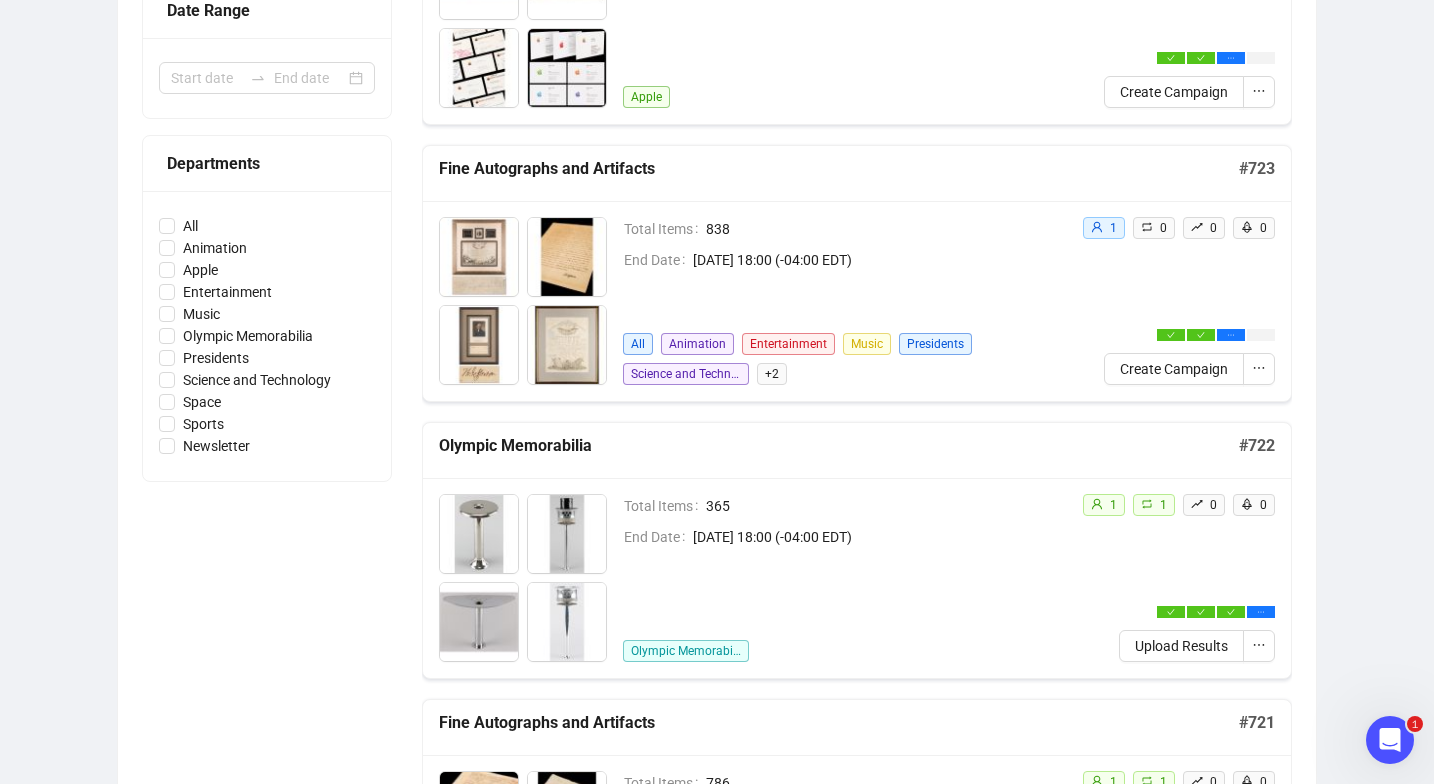 scroll, scrollTop: 463, scrollLeft: 0, axis: vertical 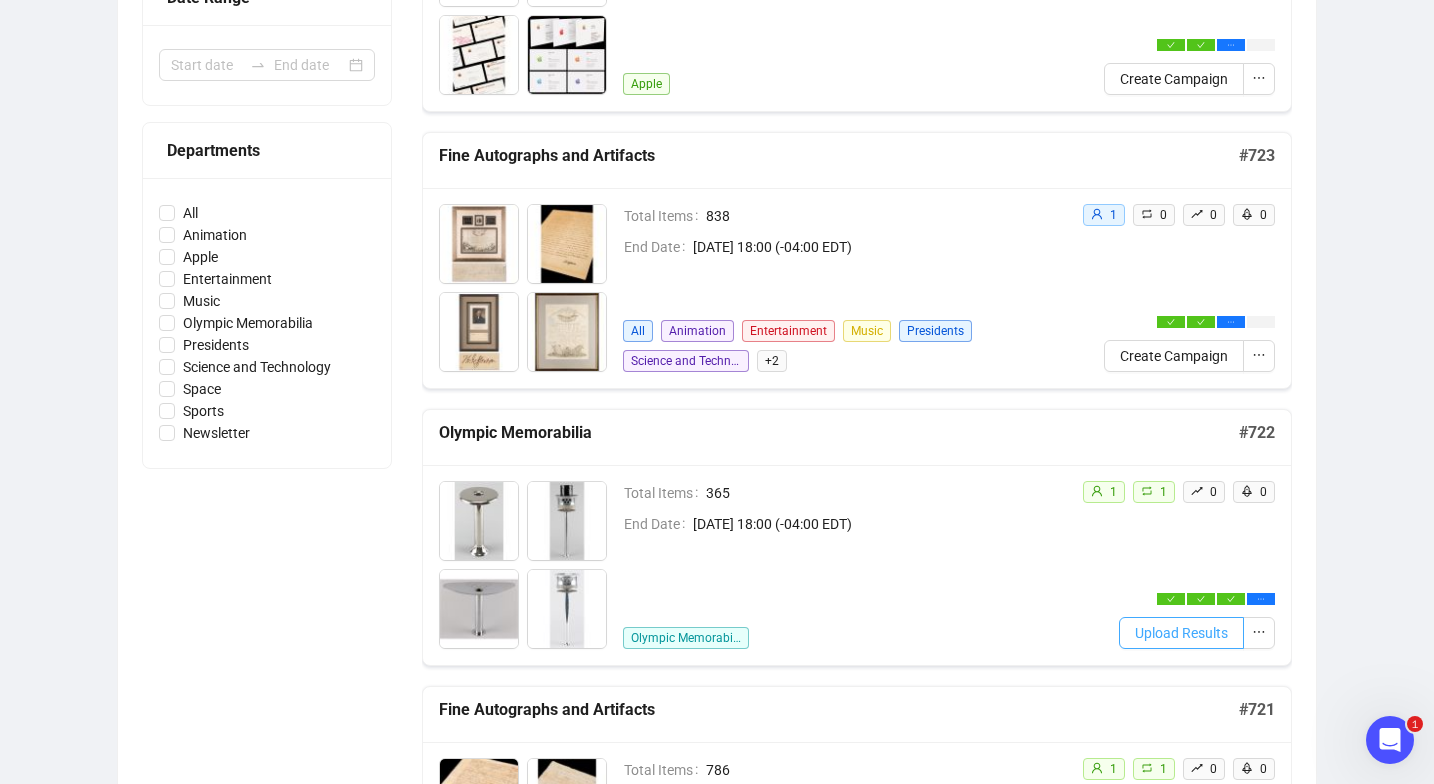 click on "Upload Results" at bounding box center (1181, 633) 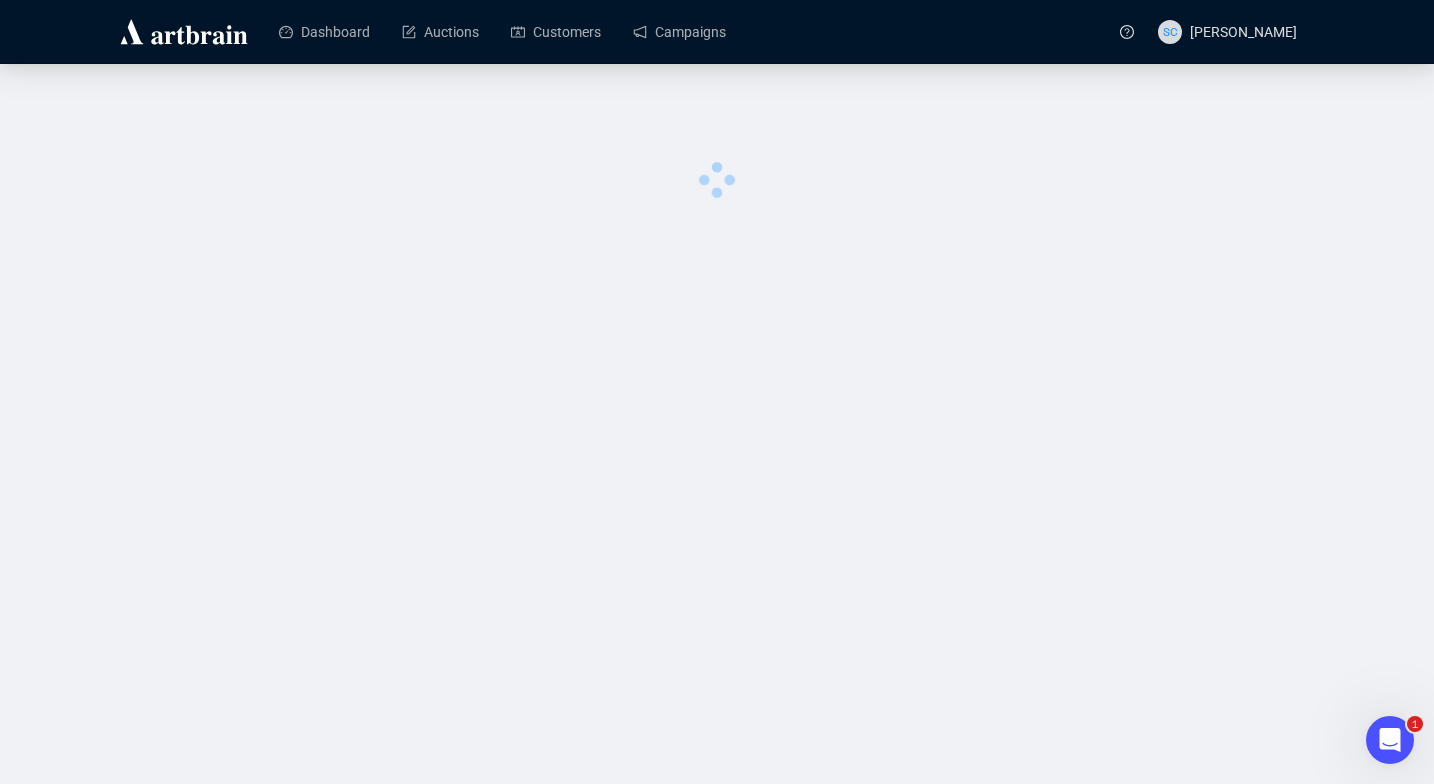 scroll, scrollTop: 0, scrollLeft: 0, axis: both 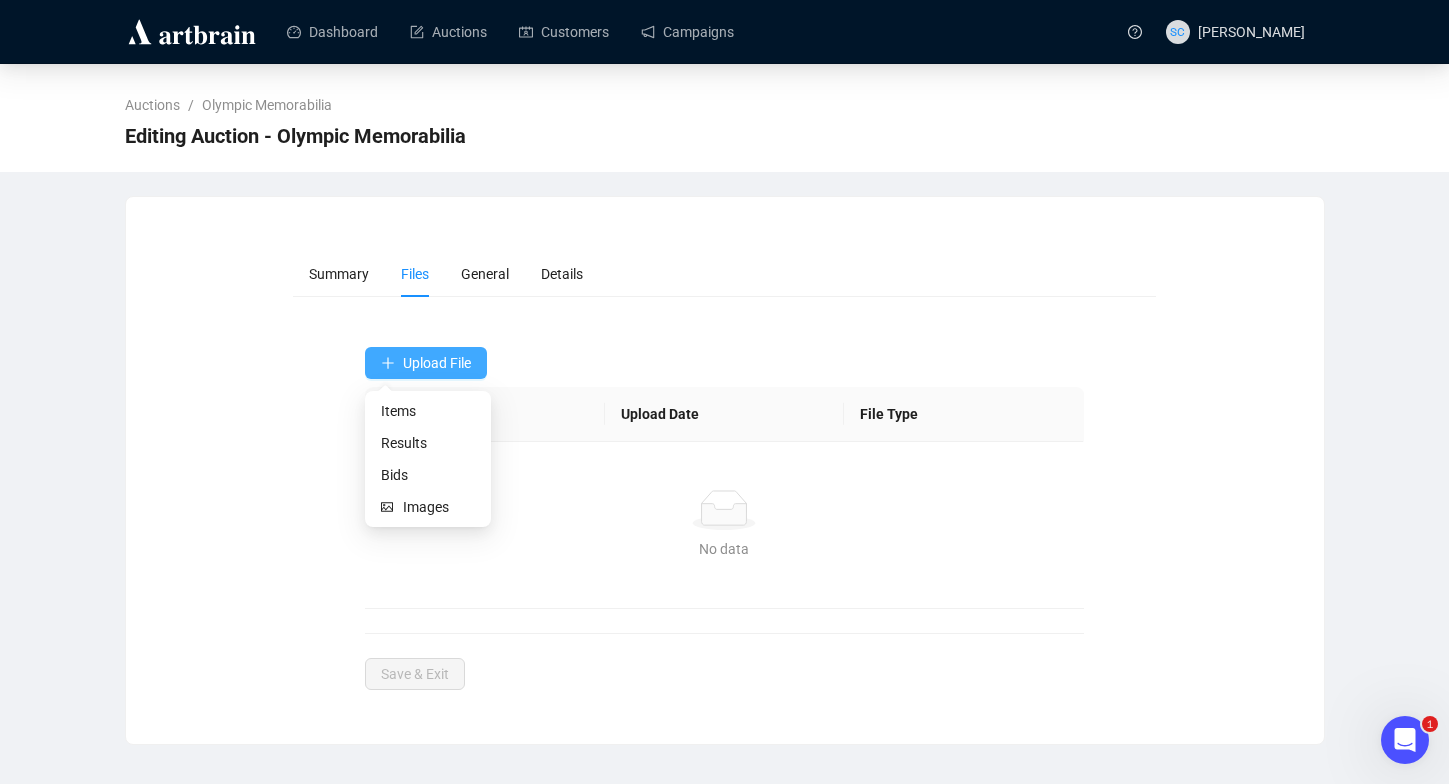 click on "Upload File" at bounding box center (426, 363) 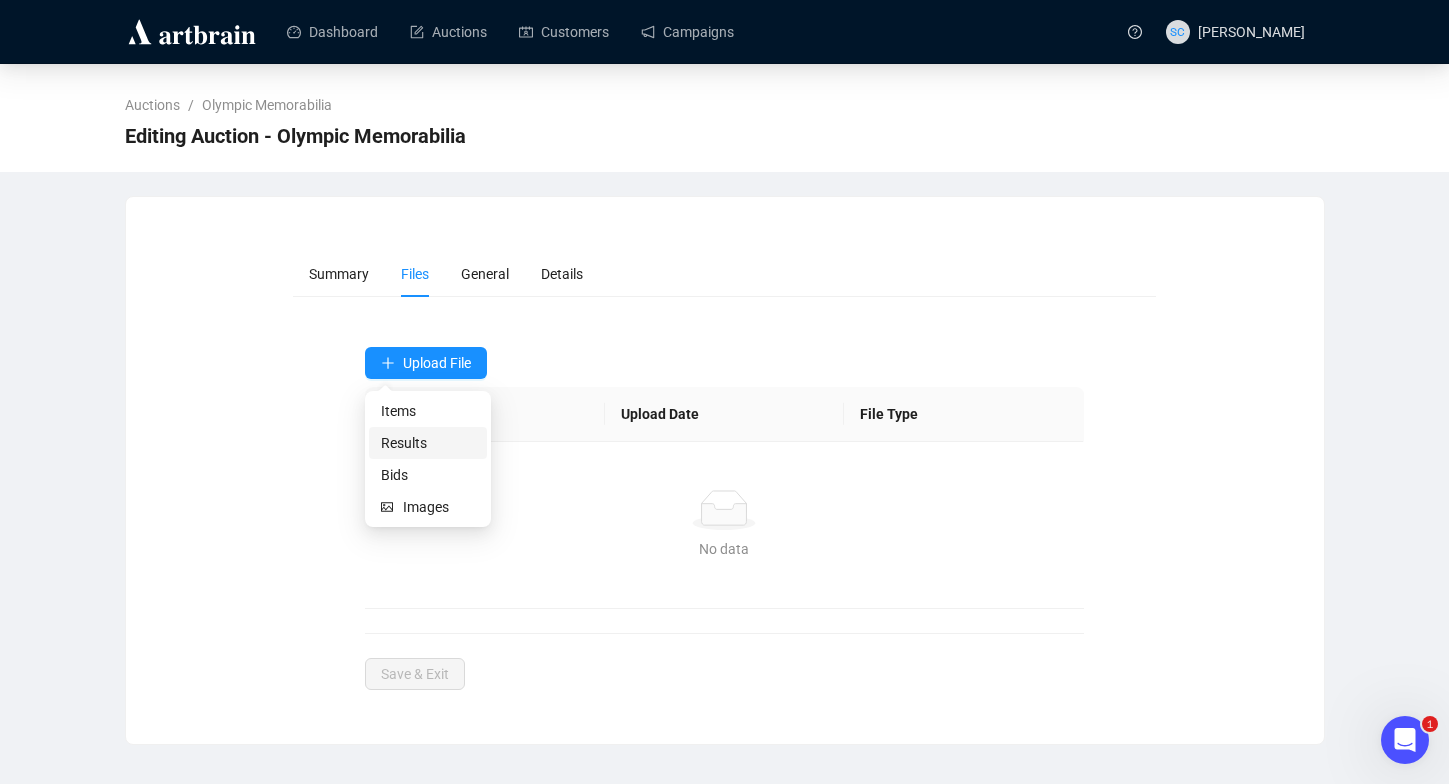 click on "Results" at bounding box center (428, 443) 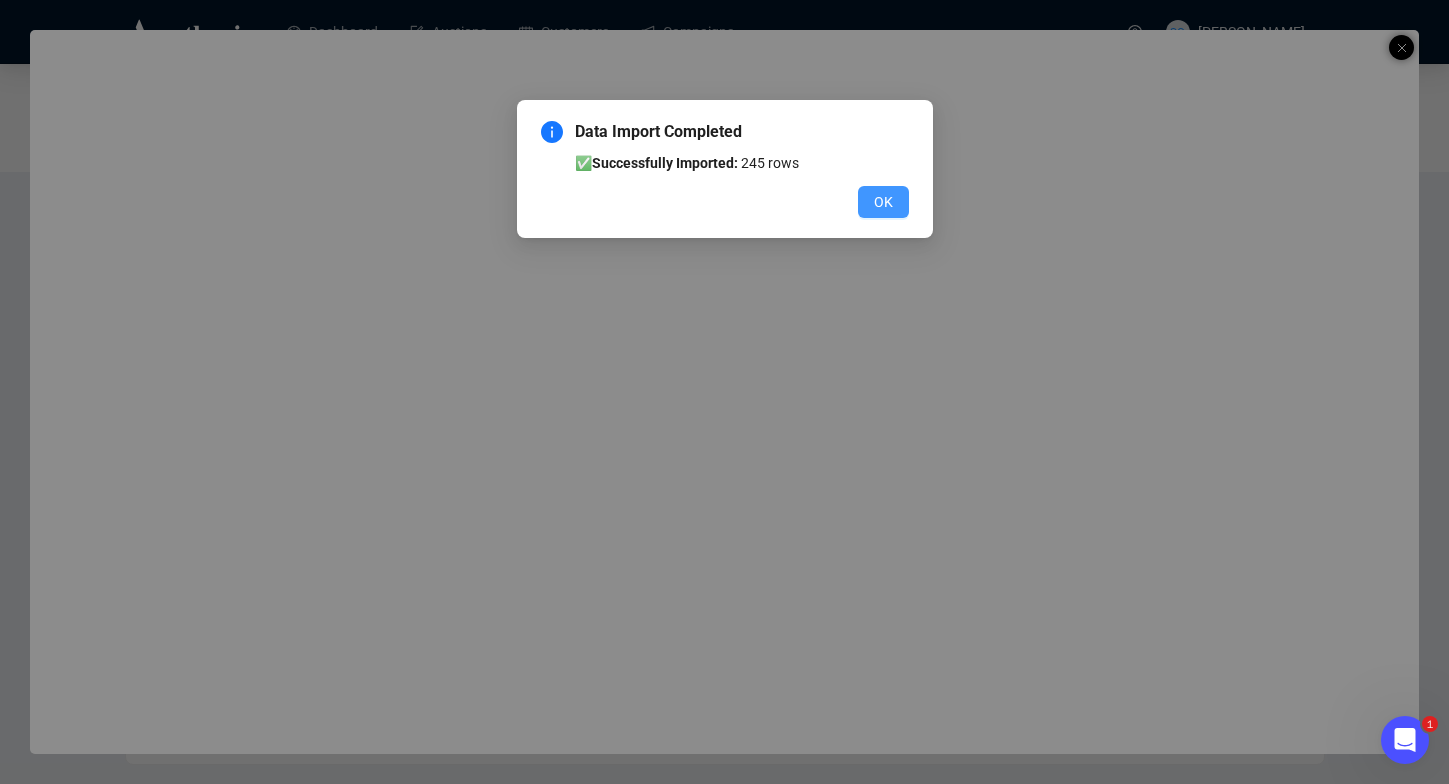 click on "OK" at bounding box center (883, 202) 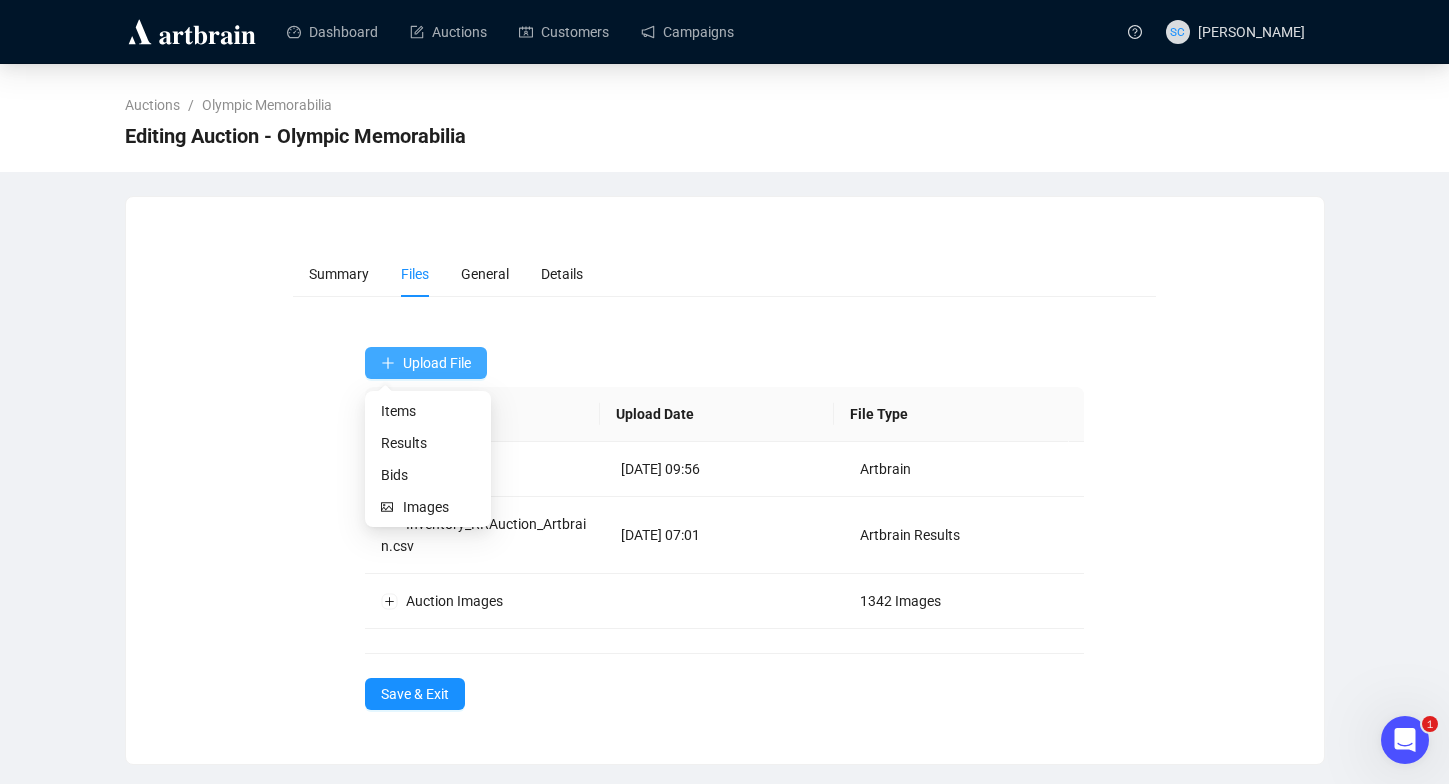 click on "Upload File" at bounding box center [426, 363] 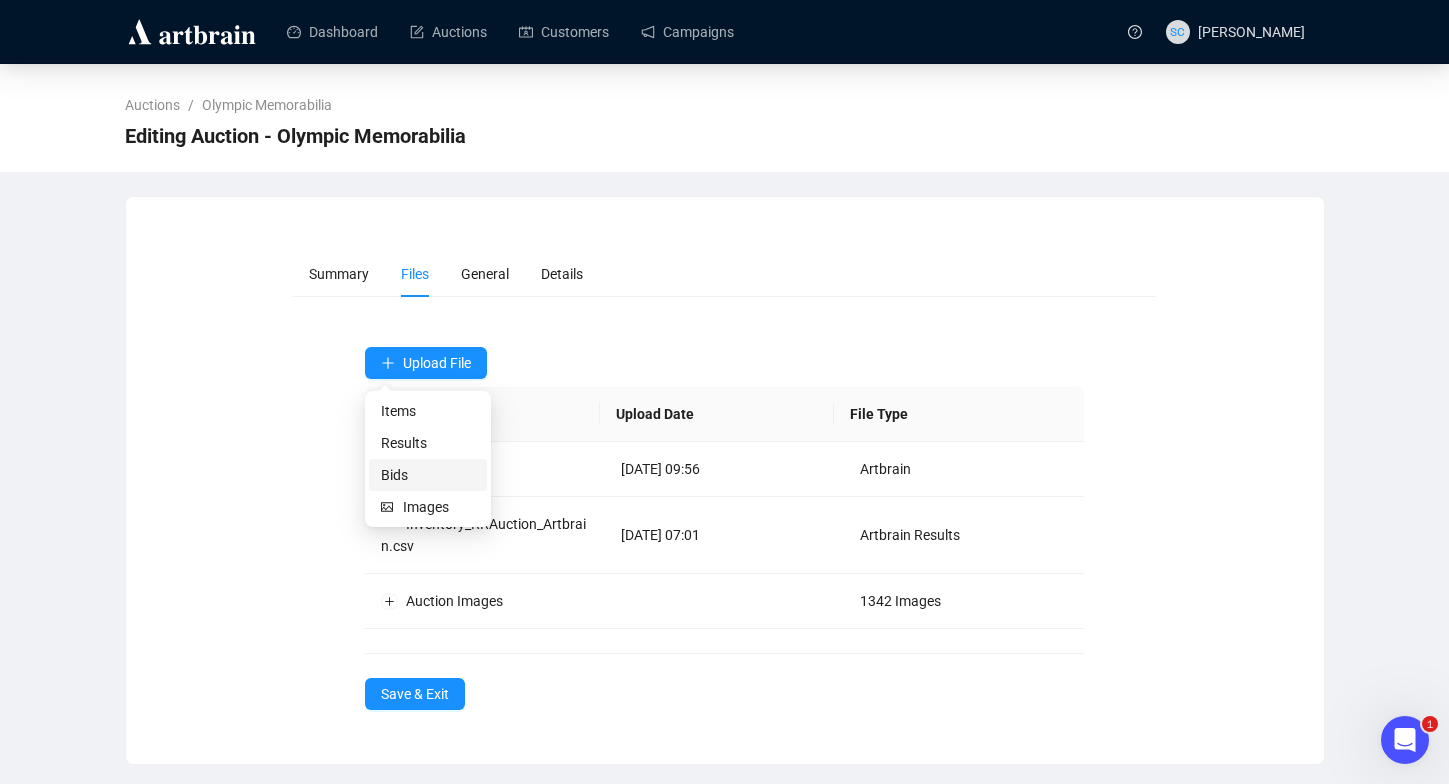 click on "Bids" at bounding box center [428, 475] 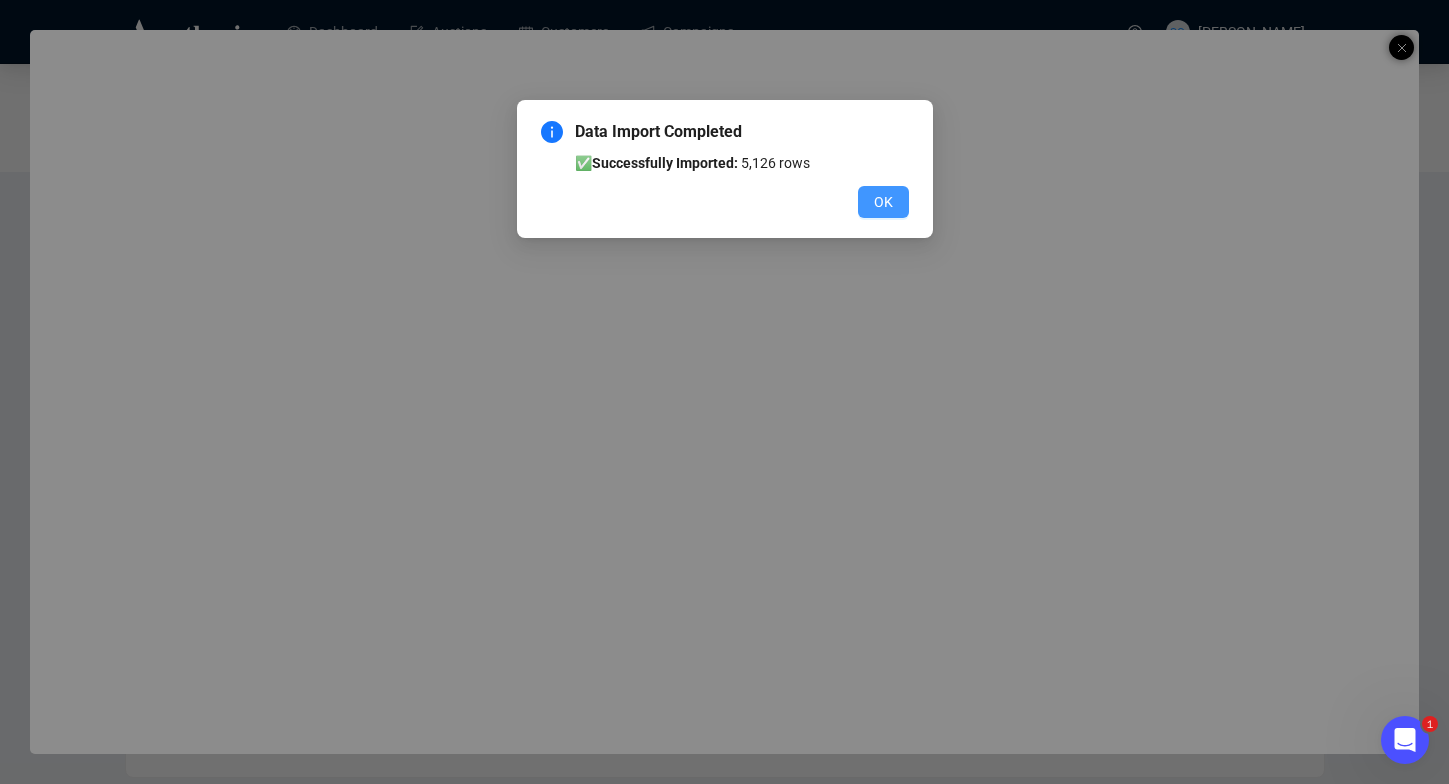 click on "OK" at bounding box center [883, 202] 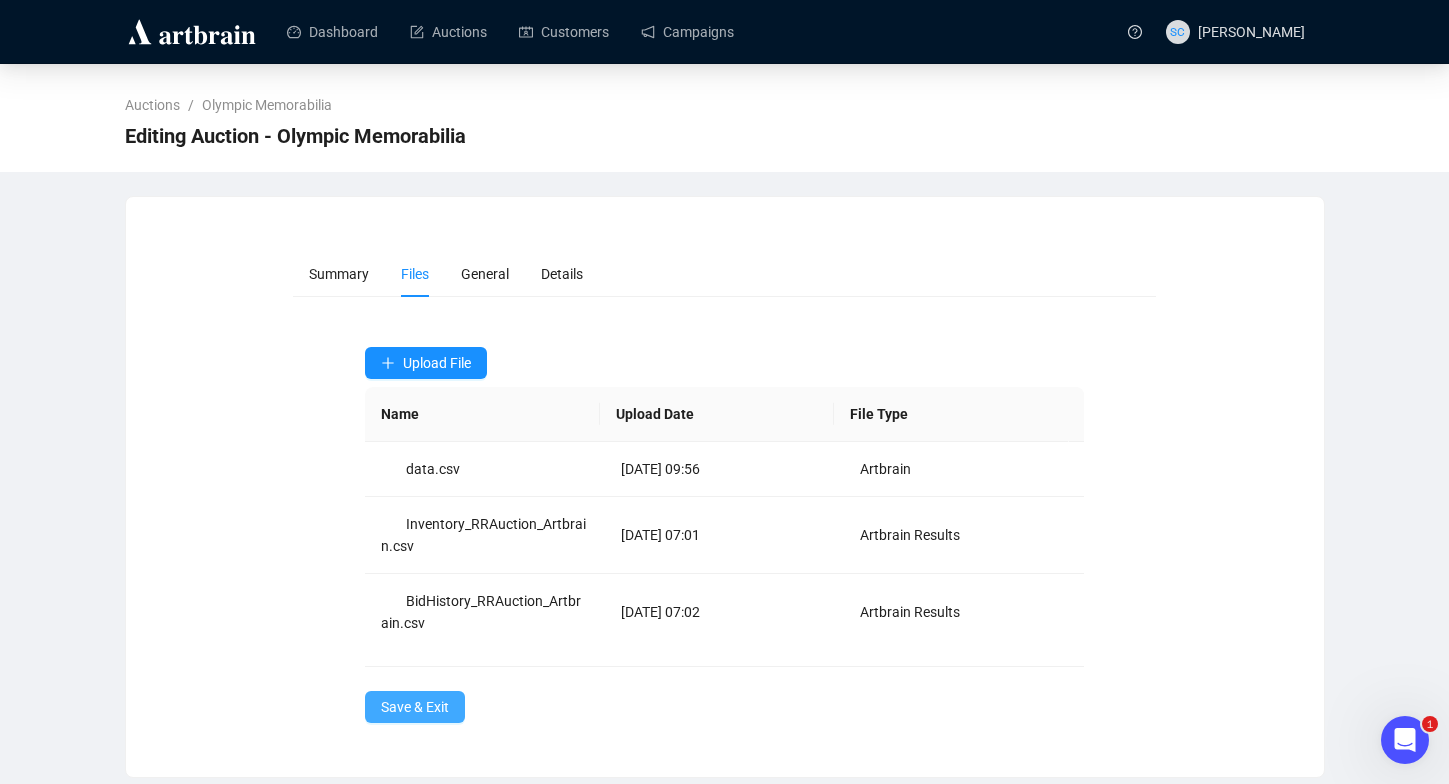 click on "Save & Exit" at bounding box center [415, 707] 